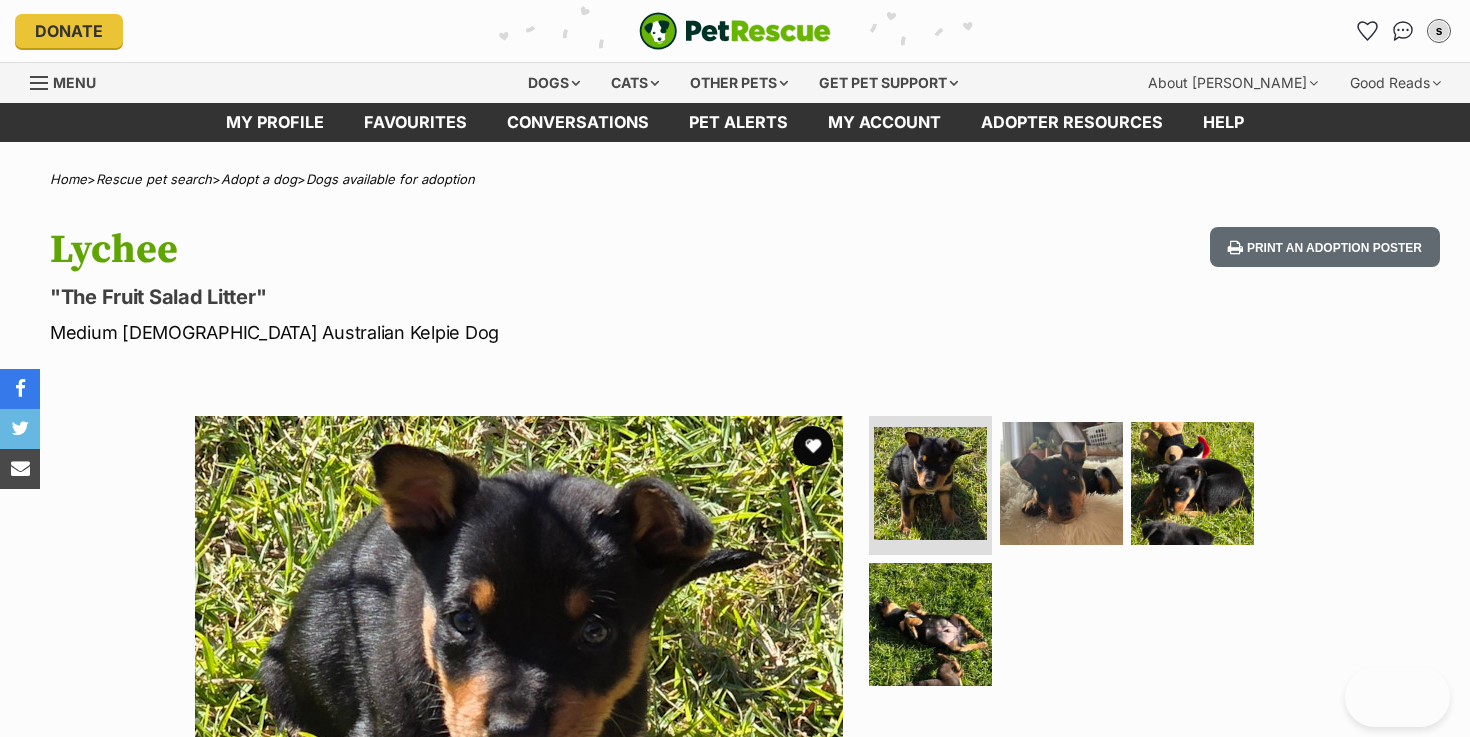 scroll, scrollTop: 0, scrollLeft: 0, axis: both 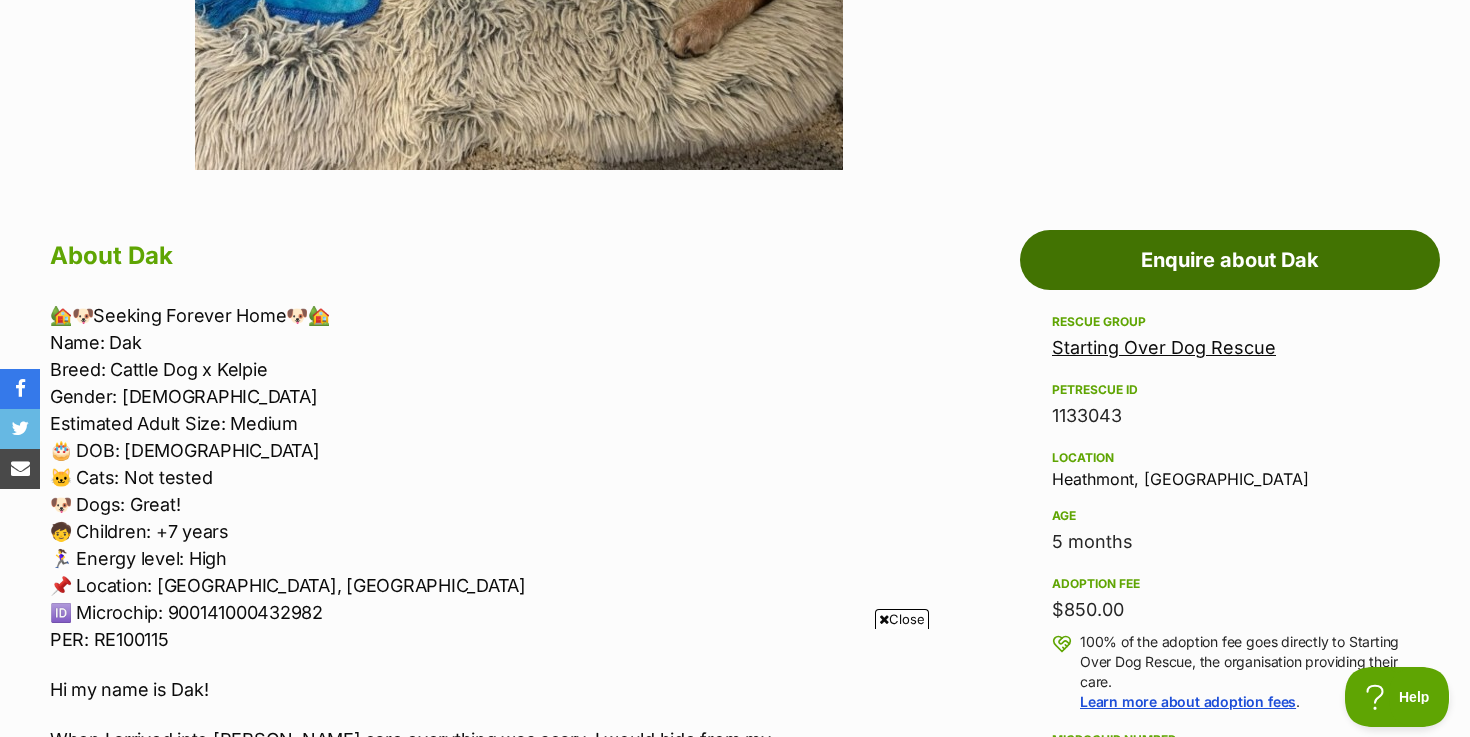 click on "Enquire about Dak" at bounding box center [1230, 260] 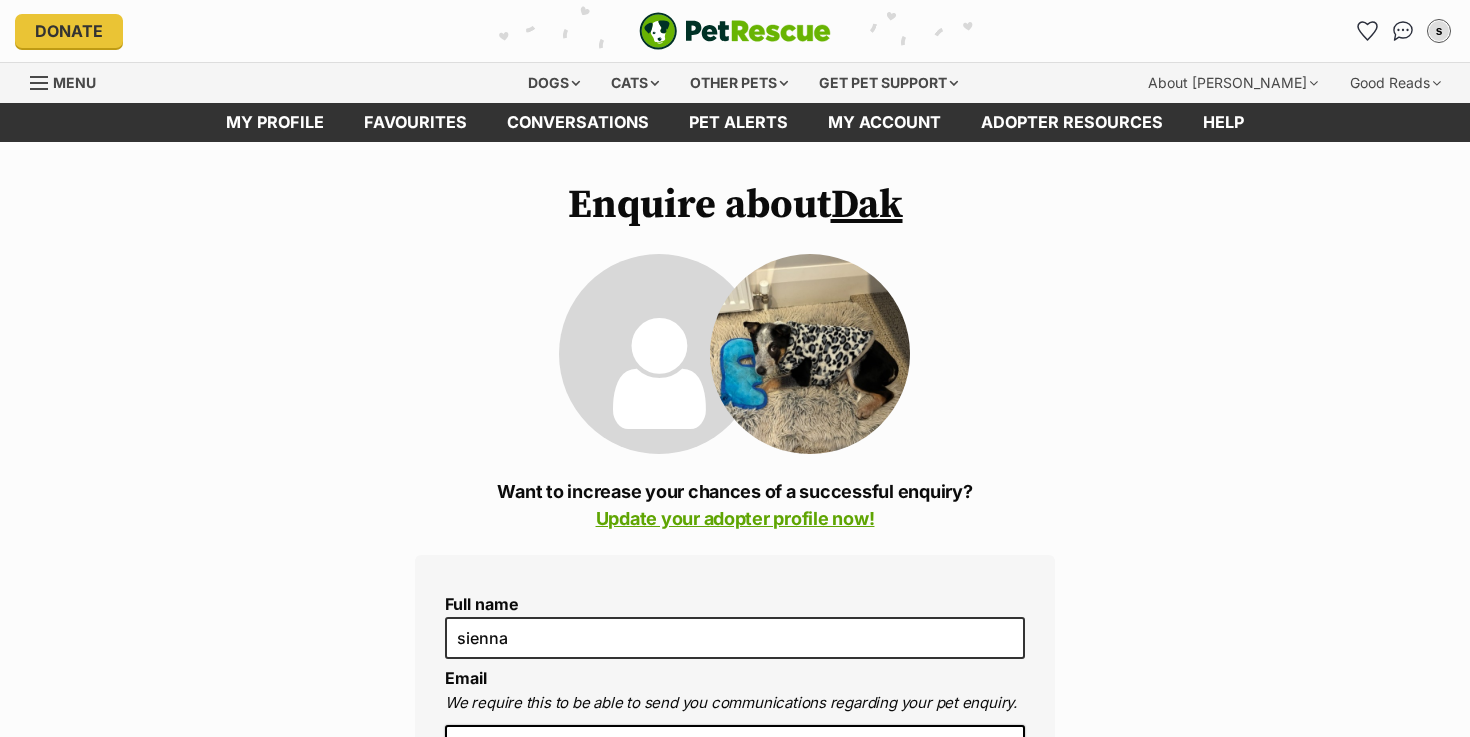 scroll, scrollTop: 0, scrollLeft: 0, axis: both 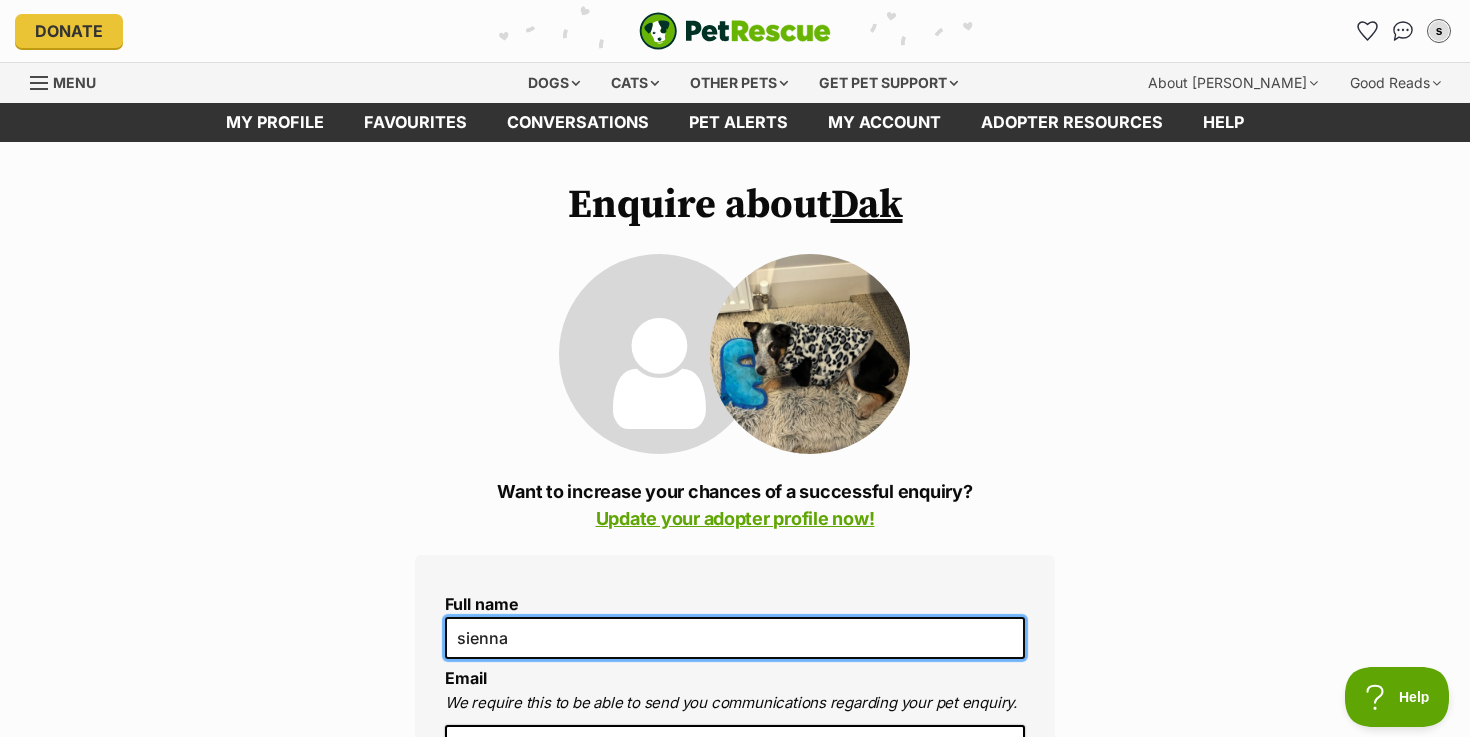 click on "sienna" at bounding box center [735, 638] 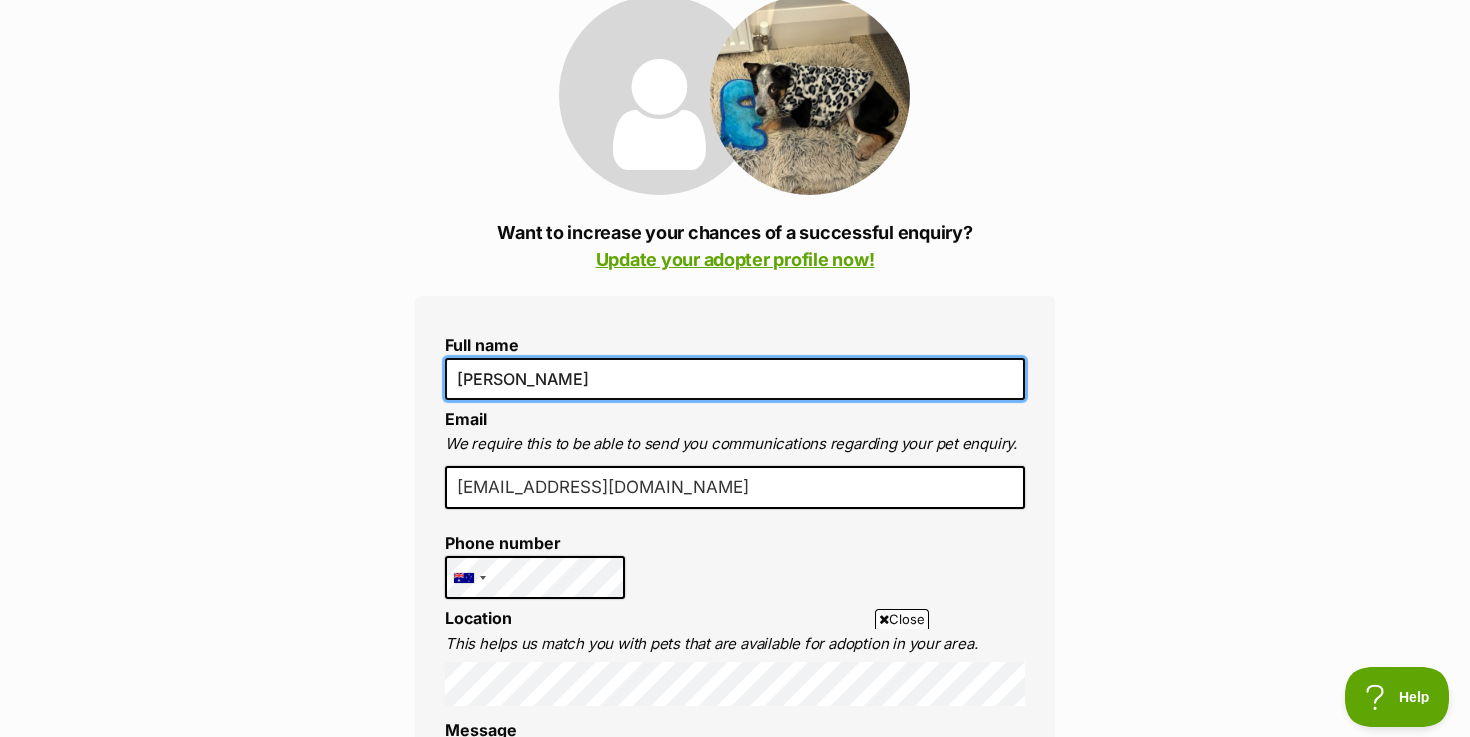scroll, scrollTop: 257, scrollLeft: 0, axis: vertical 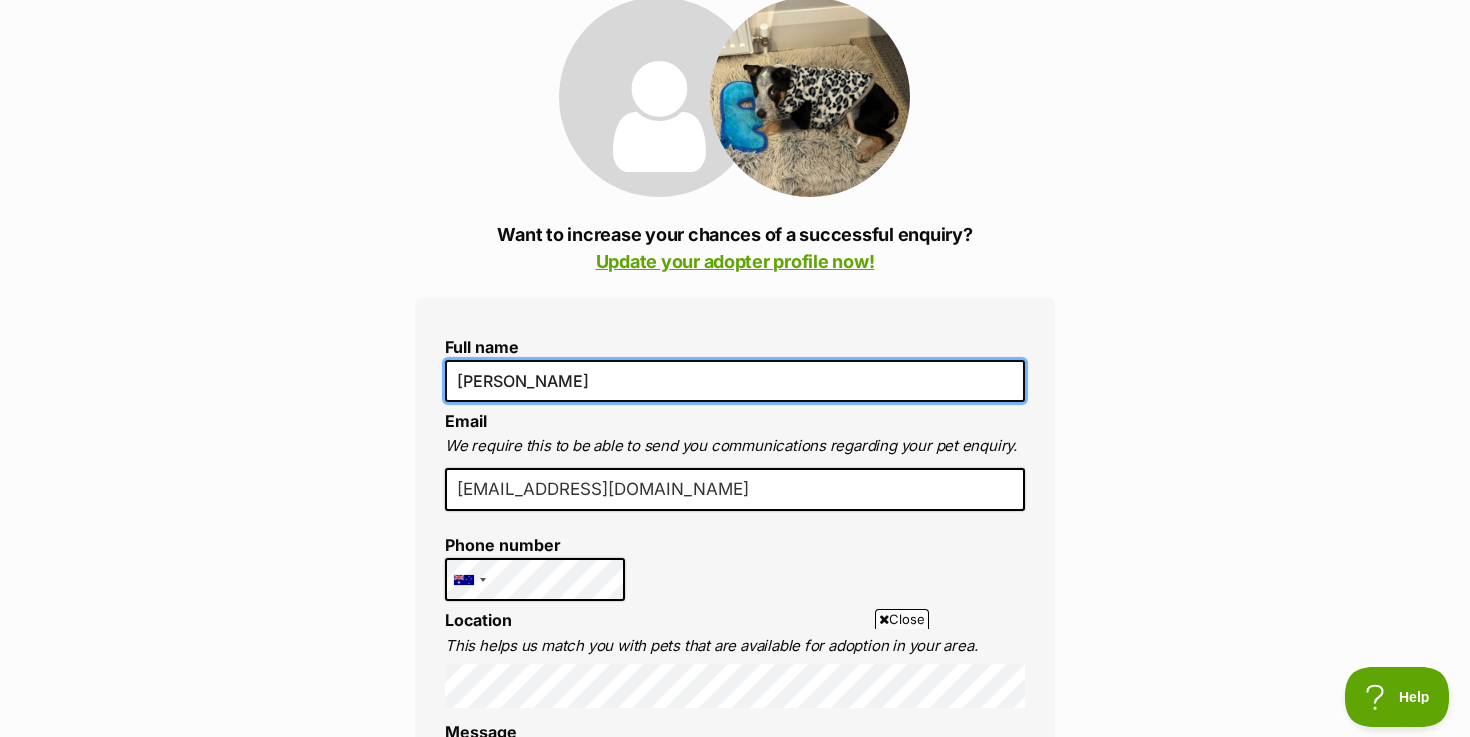 type on "Sienna Newland" 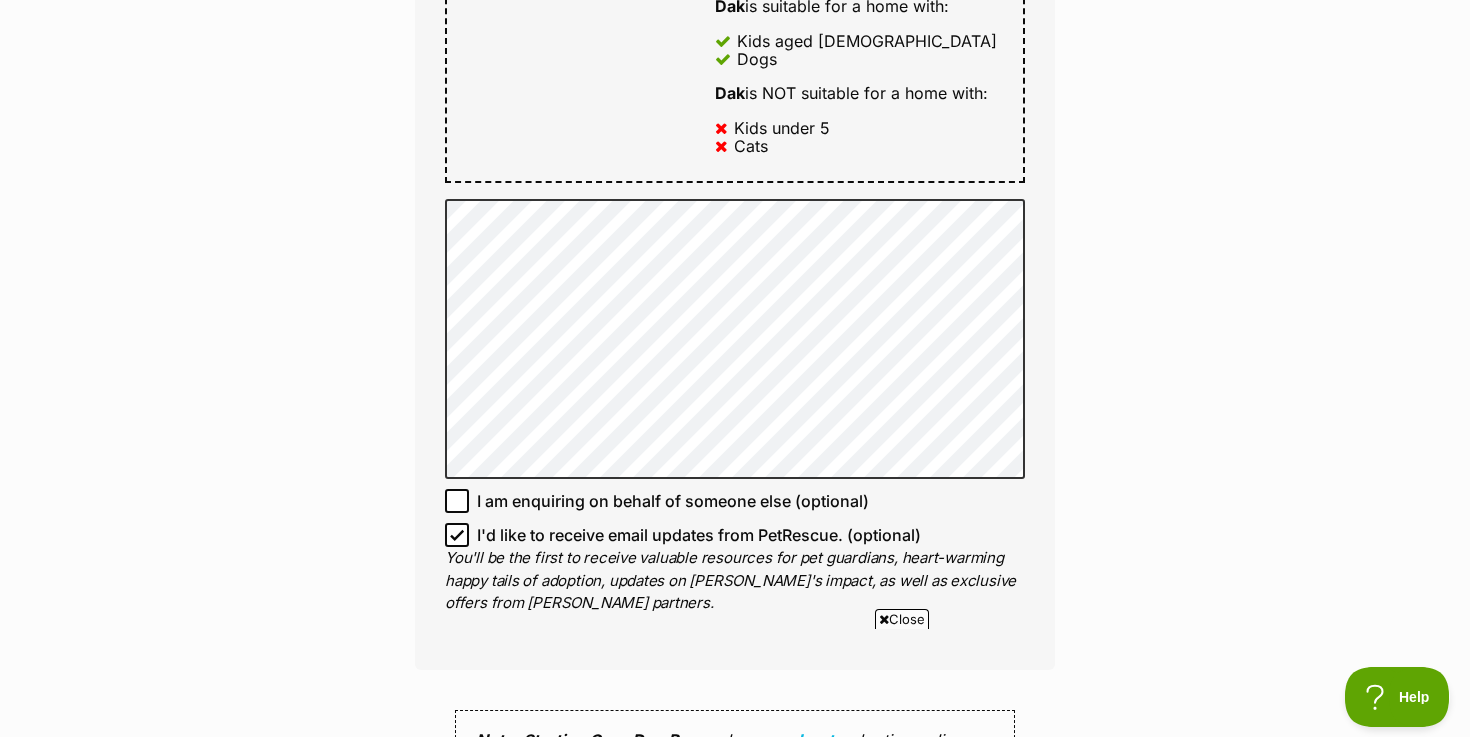 scroll, scrollTop: 1321, scrollLeft: 0, axis: vertical 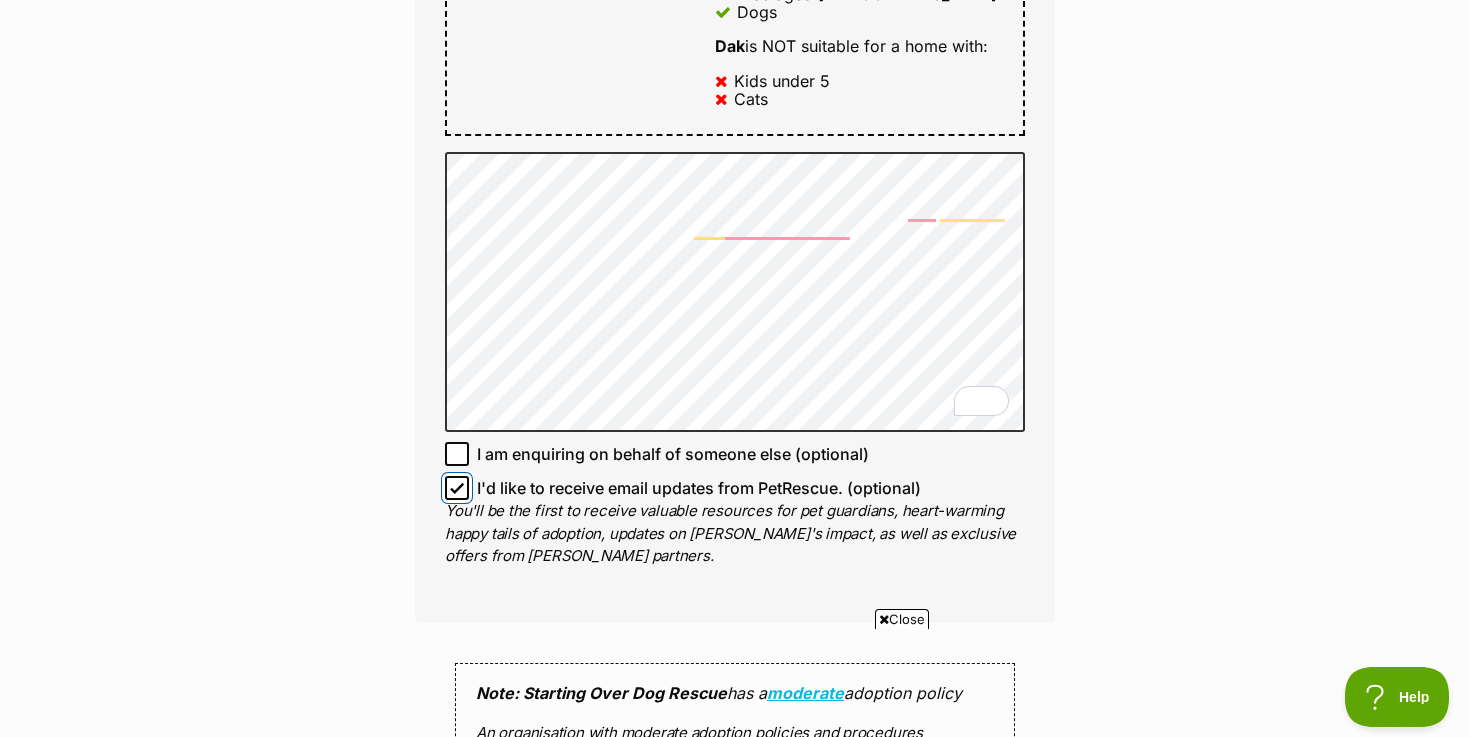 click on "I'd like to receive email updates from PetRescue. (optional)" at bounding box center (457, 488) 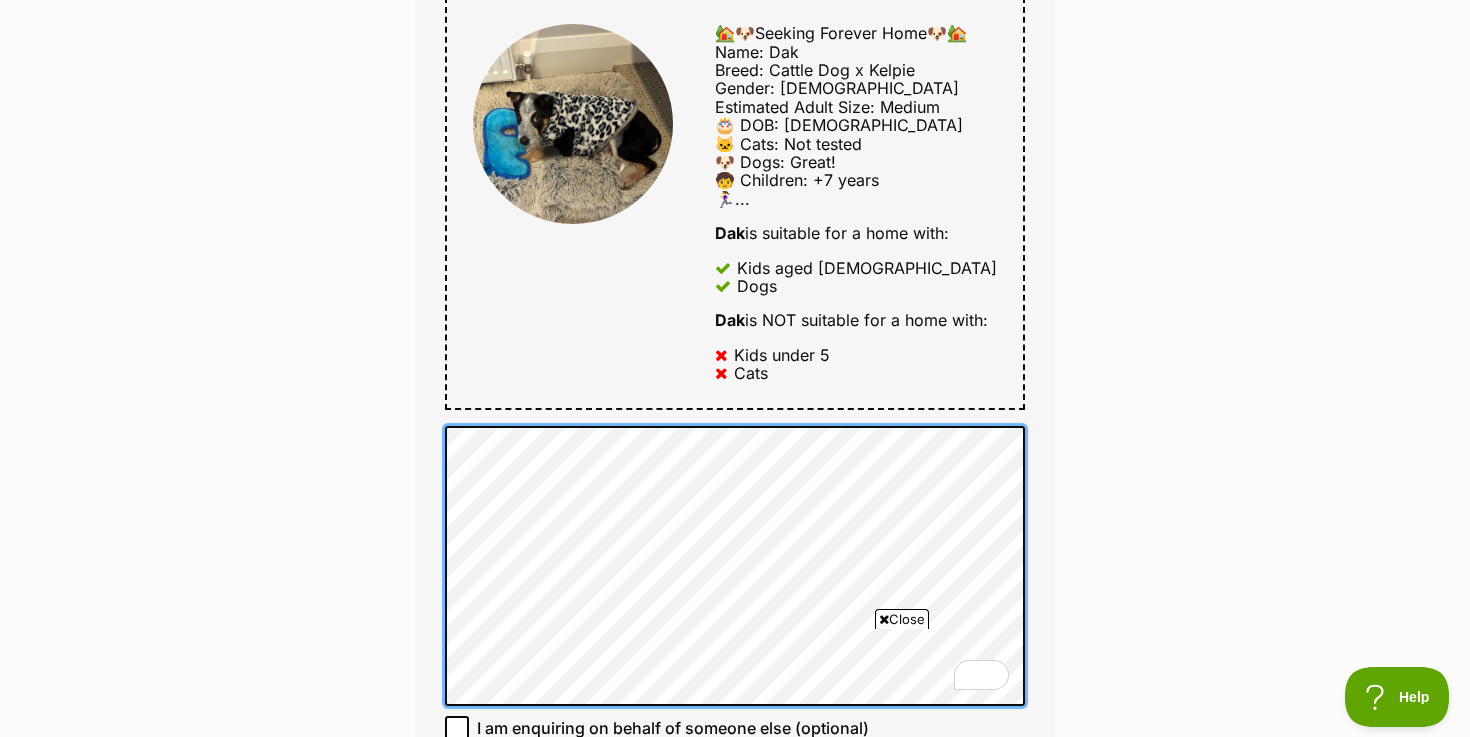 scroll, scrollTop: 973, scrollLeft: 0, axis: vertical 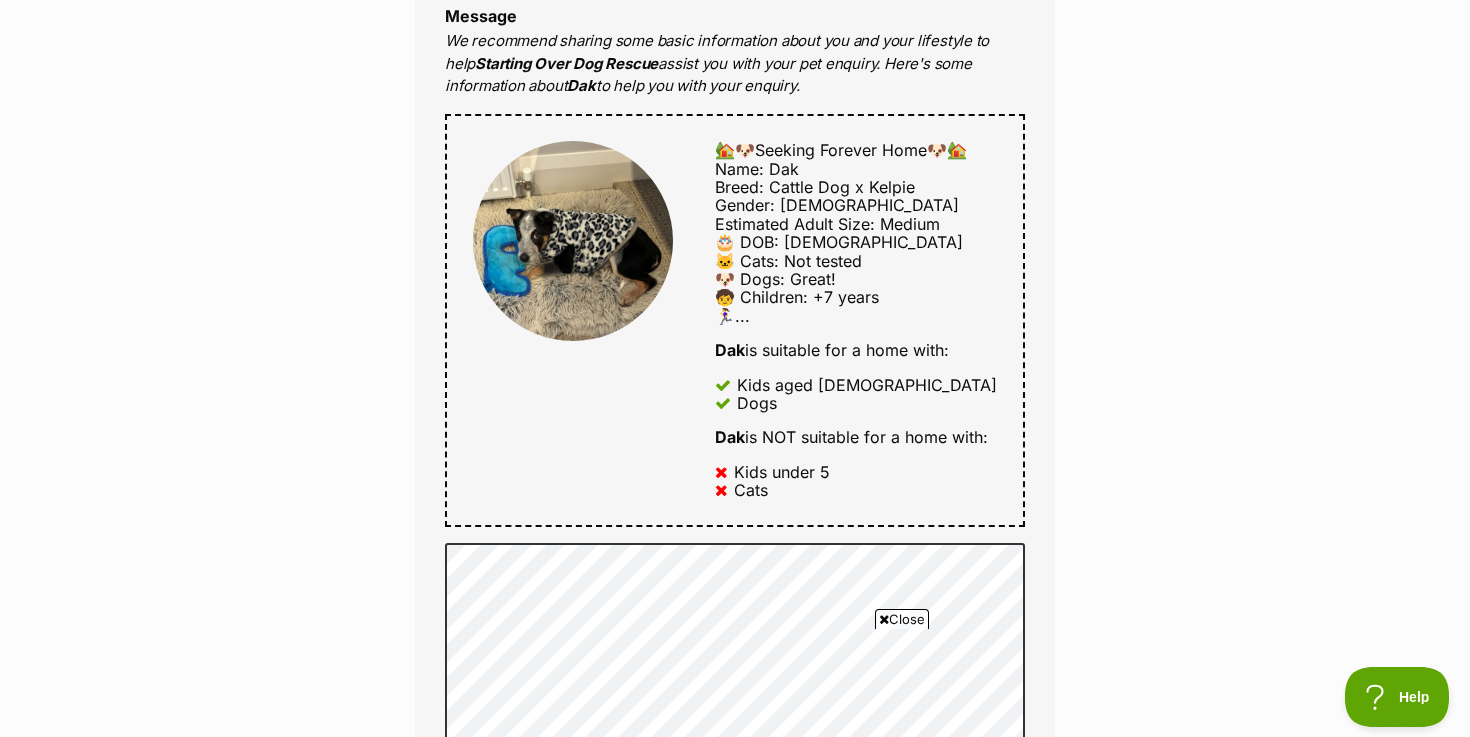 click on "🏡🐶Seeking Forever Home🐶🏡
Name: Dak
Breed: Cattle Dog x Kelpie
Gender: Male
Estimated Adult Size: Medium
🎂 DOB: 20/02/2025
🐱 Cats: Not tested
🐶 Dogs: Great!
🧒 Children: +7 years
🏃‍♀️...
Dak  is suitable for a home with:
Kids aged 6-12
Dogs
Dak  is NOT suitable for a home with:
Kids under 5
Cats" at bounding box center [843, 320] 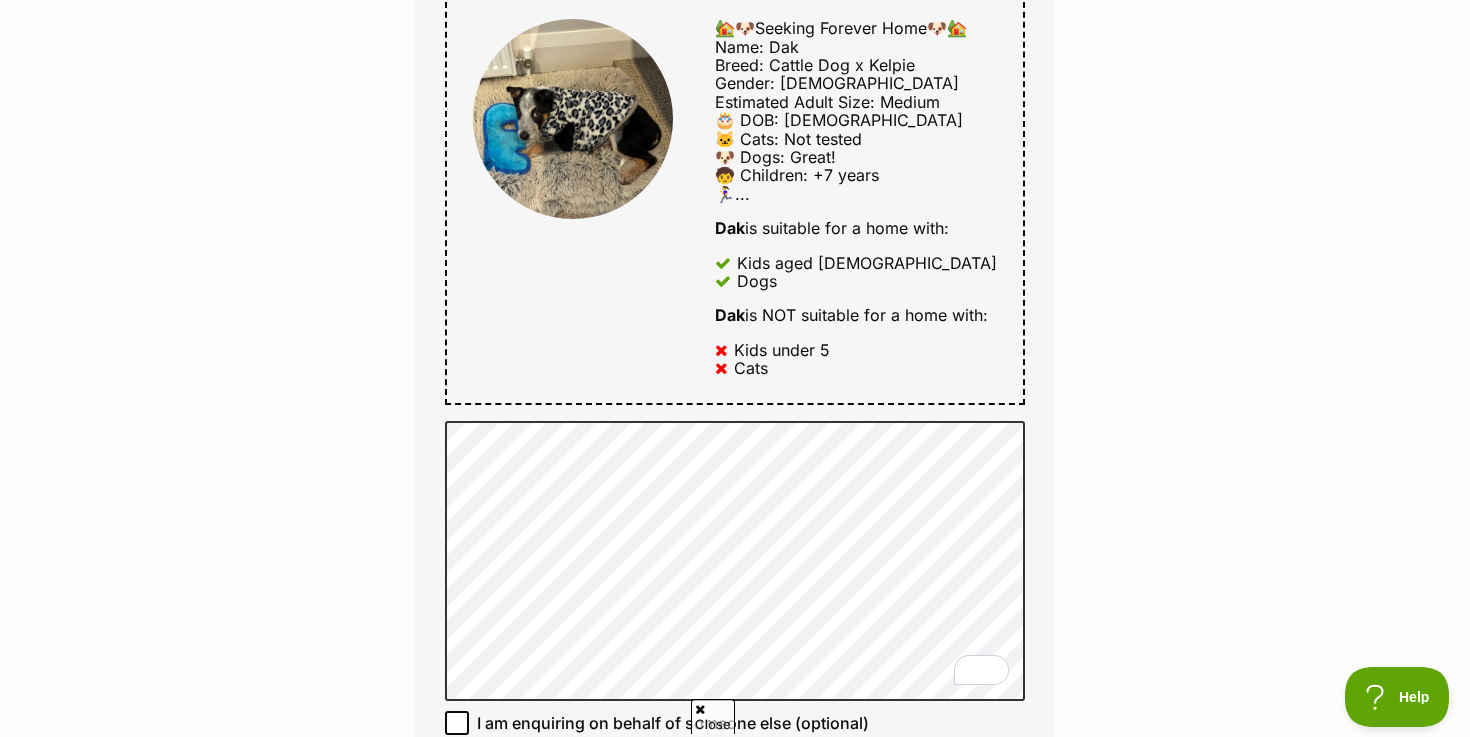 scroll, scrollTop: 0, scrollLeft: 0, axis: both 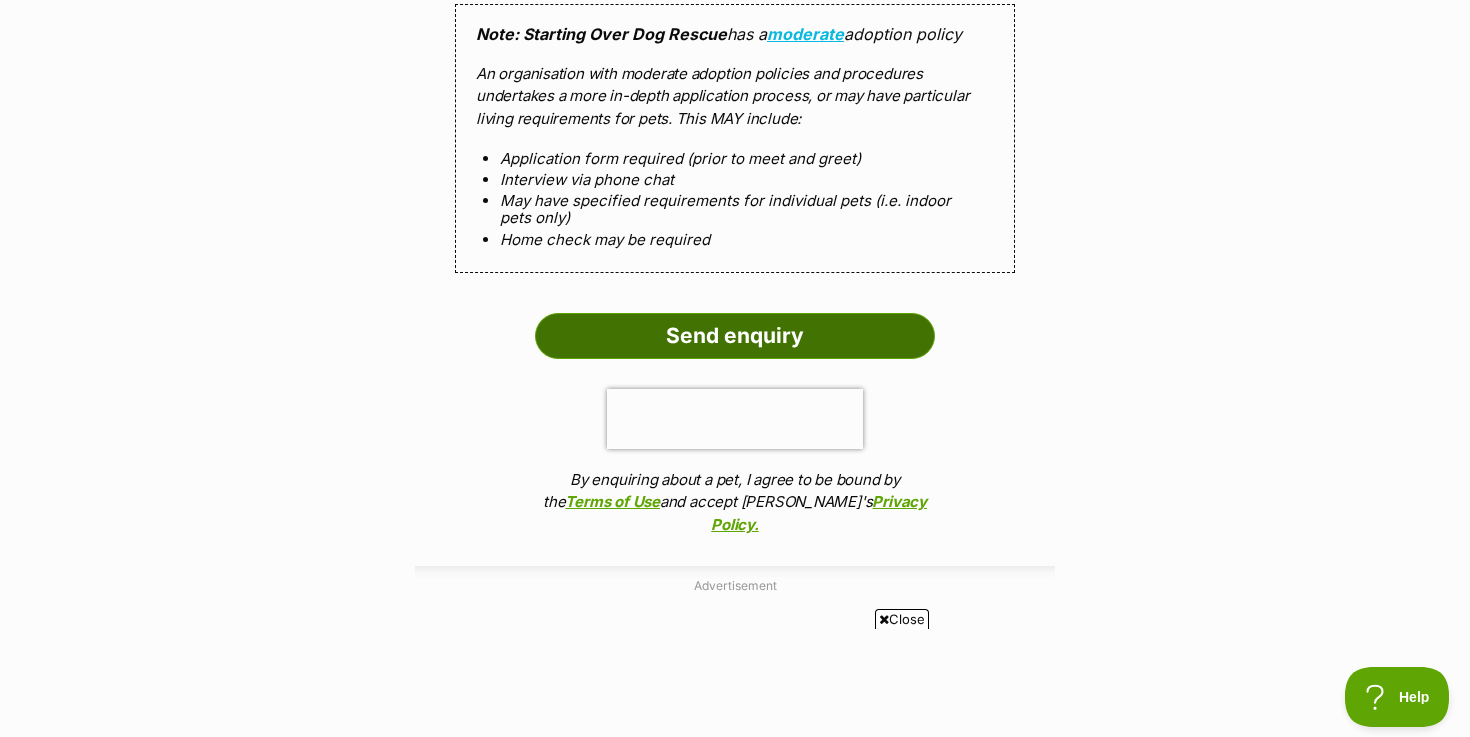 click on "Send enquiry" at bounding box center (735, 336) 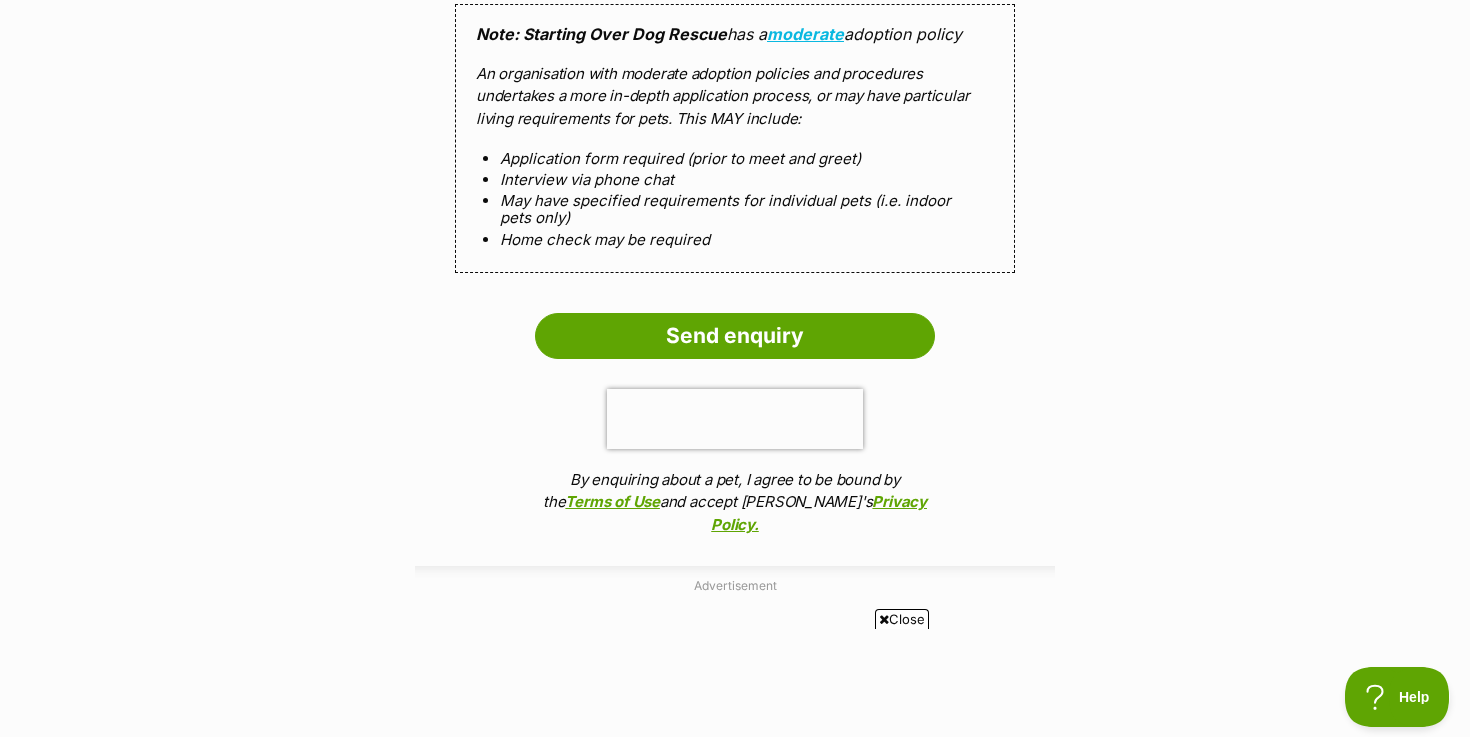scroll, scrollTop: 1529, scrollLeft: 0, axis: vertical 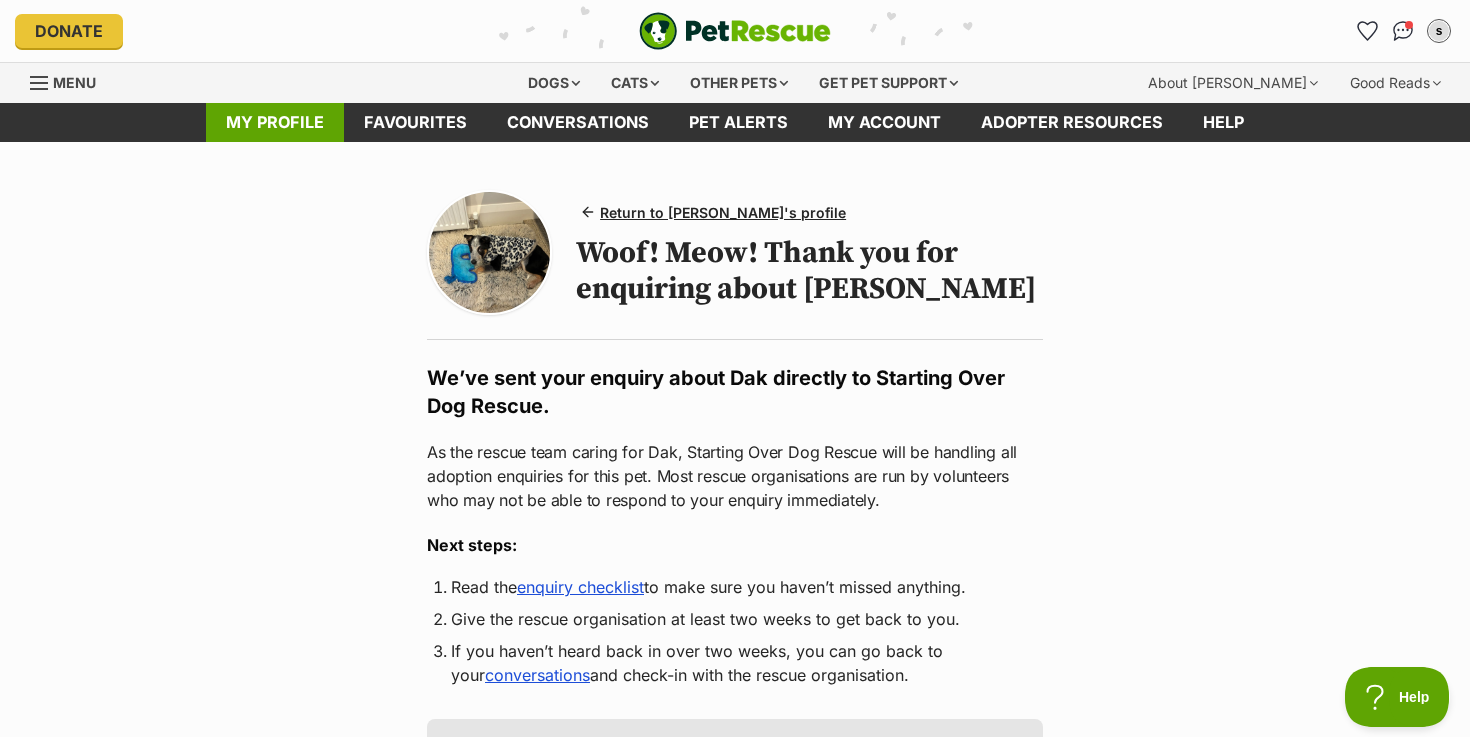 click on "My profile" at bounding box center [275, 122] 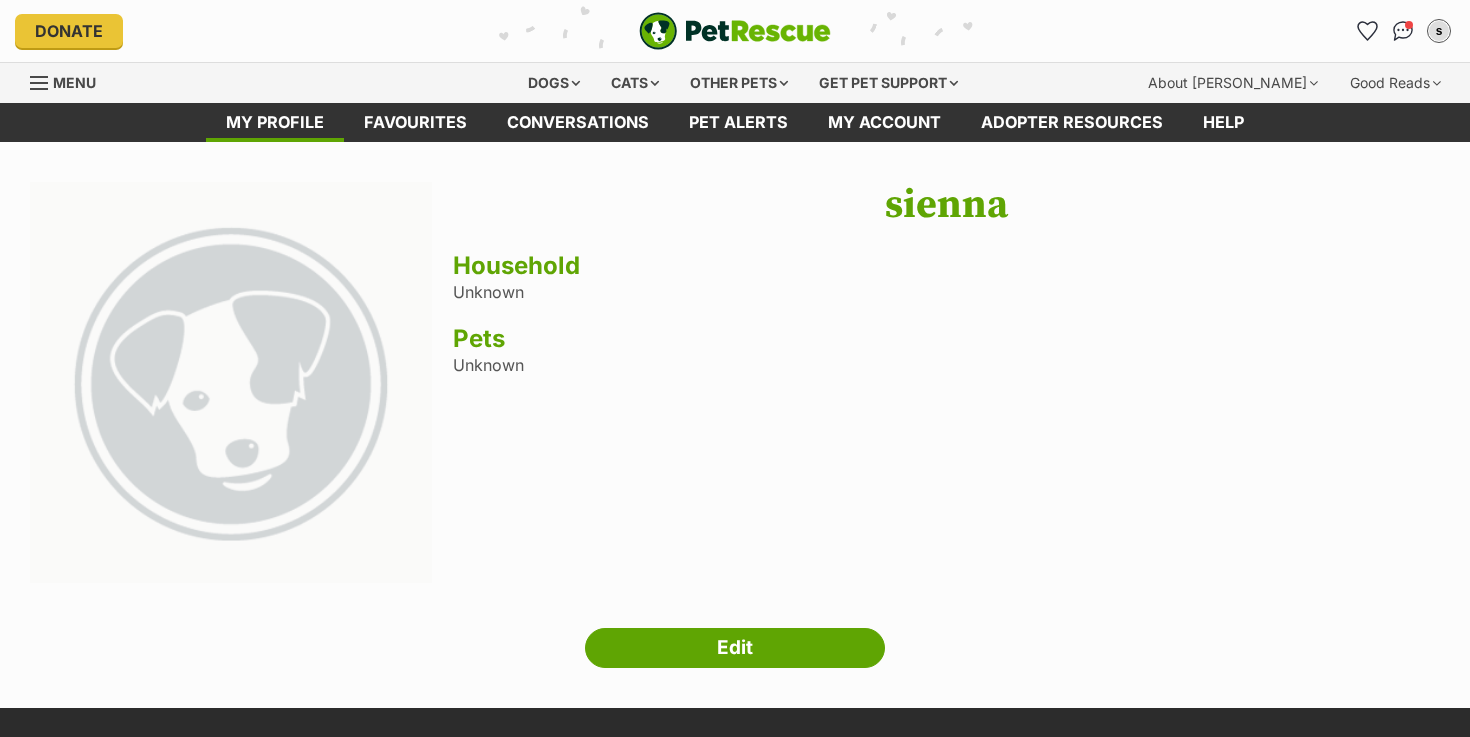 scroll, scrollTop: 35, scrollLeft: 0, axis: vertical 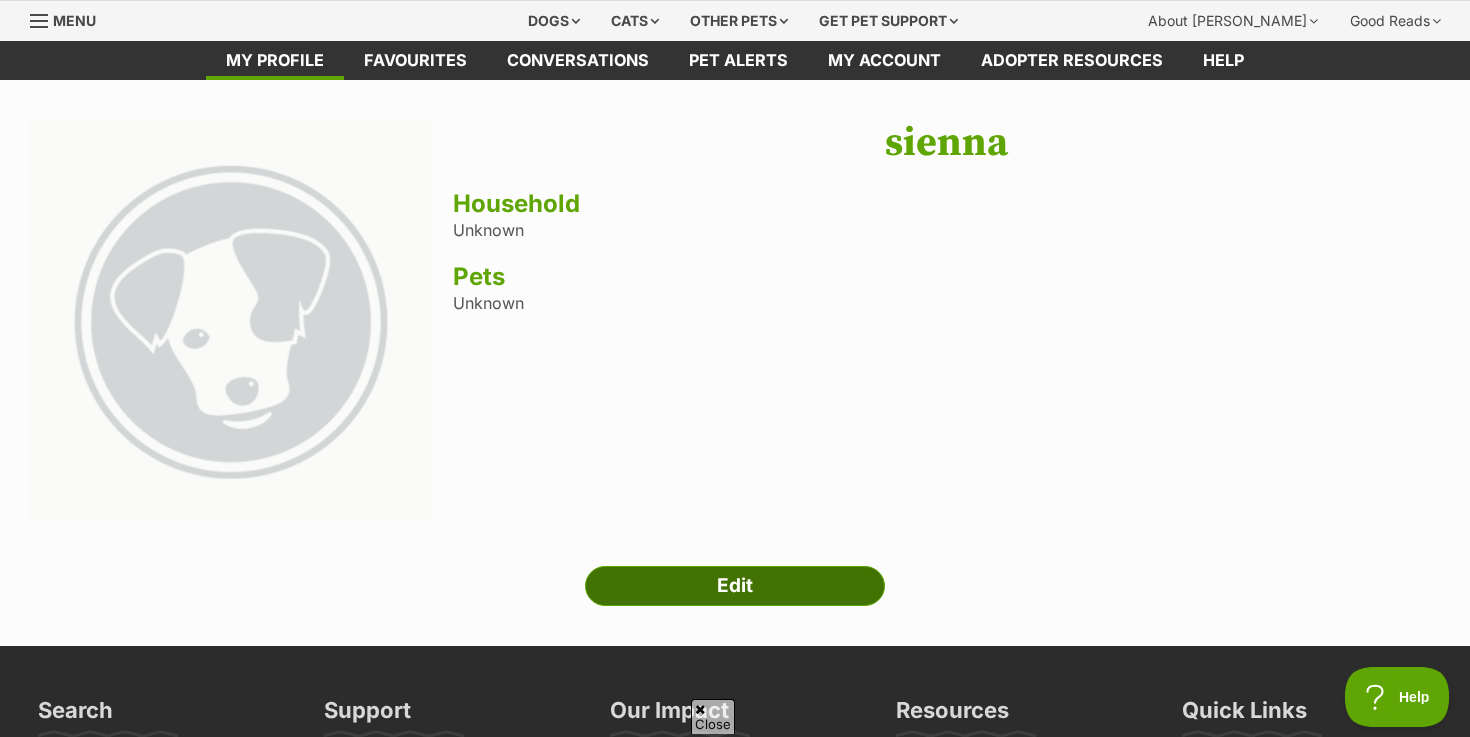 click on "Edit" at bounding box center [735, 586] 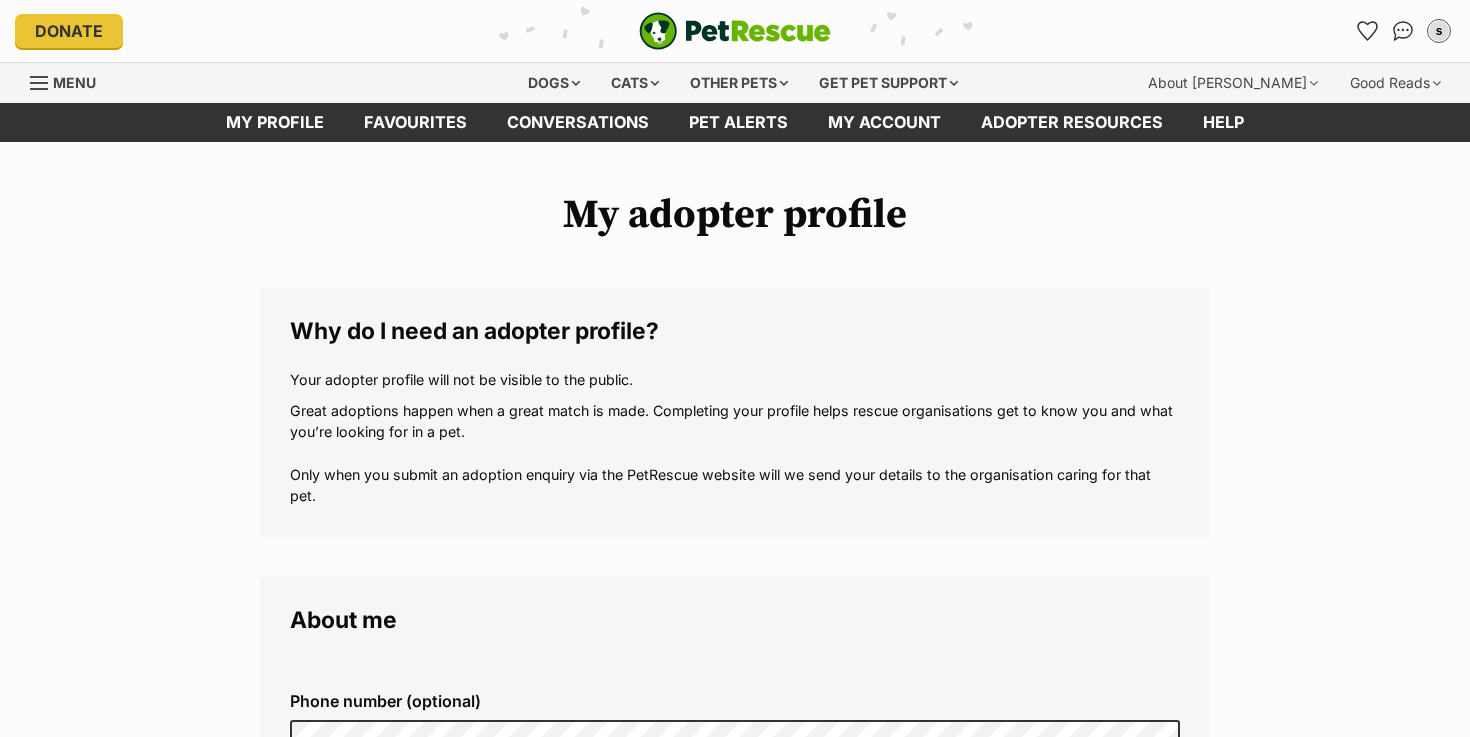 scroll, scrollTop: 0, scrollLeft: 0, axis: both 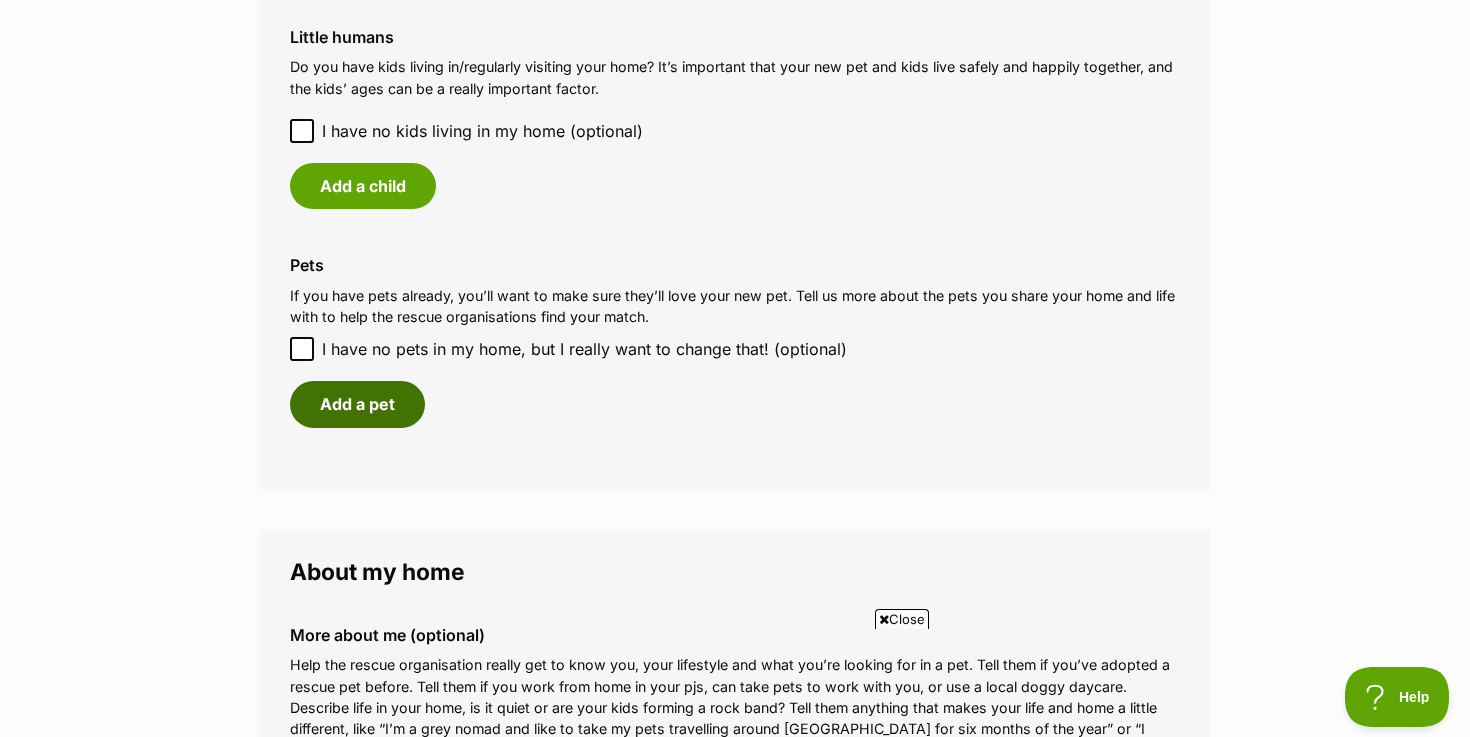 click on "Add a pet" at bounding box center (357, 404) 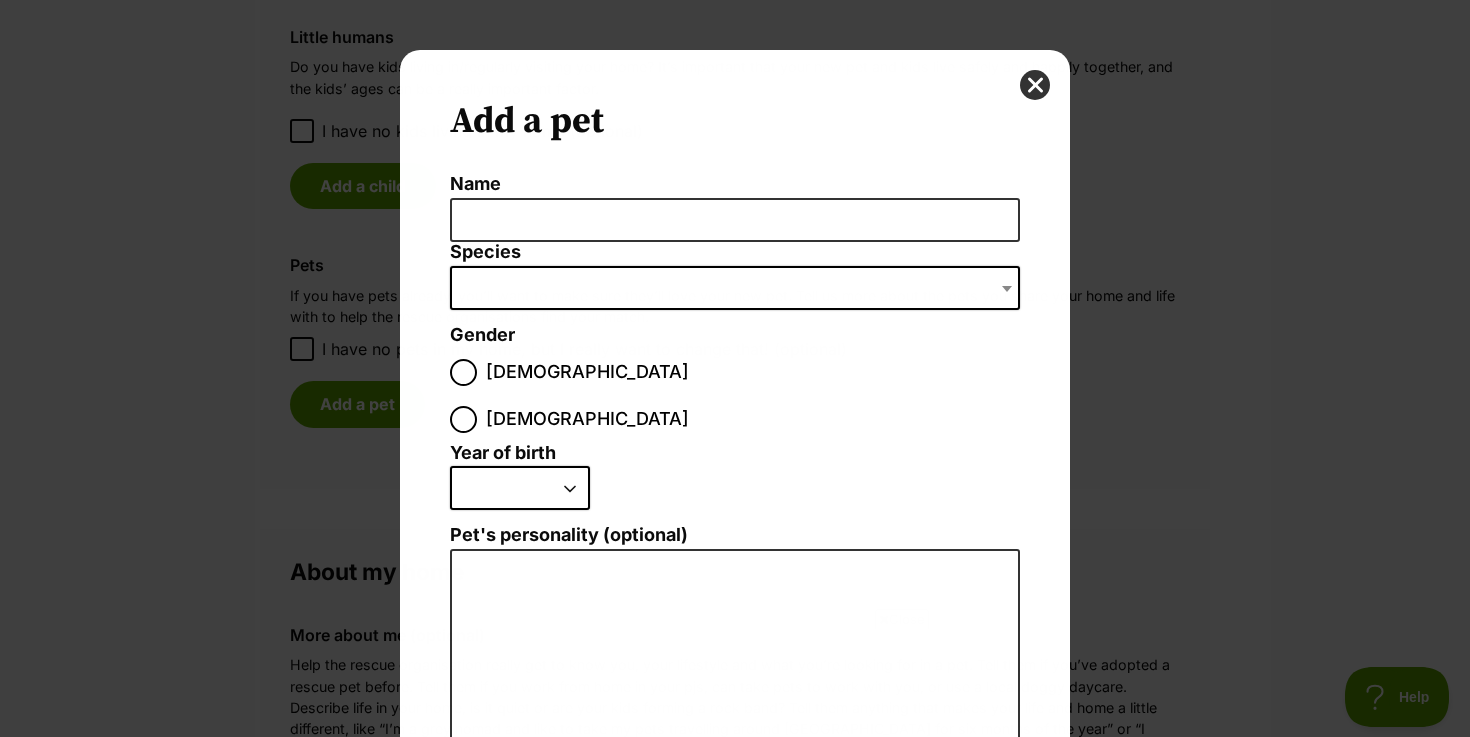 scroll, scrollTop: 0, scrollLeft: 0, axis: both 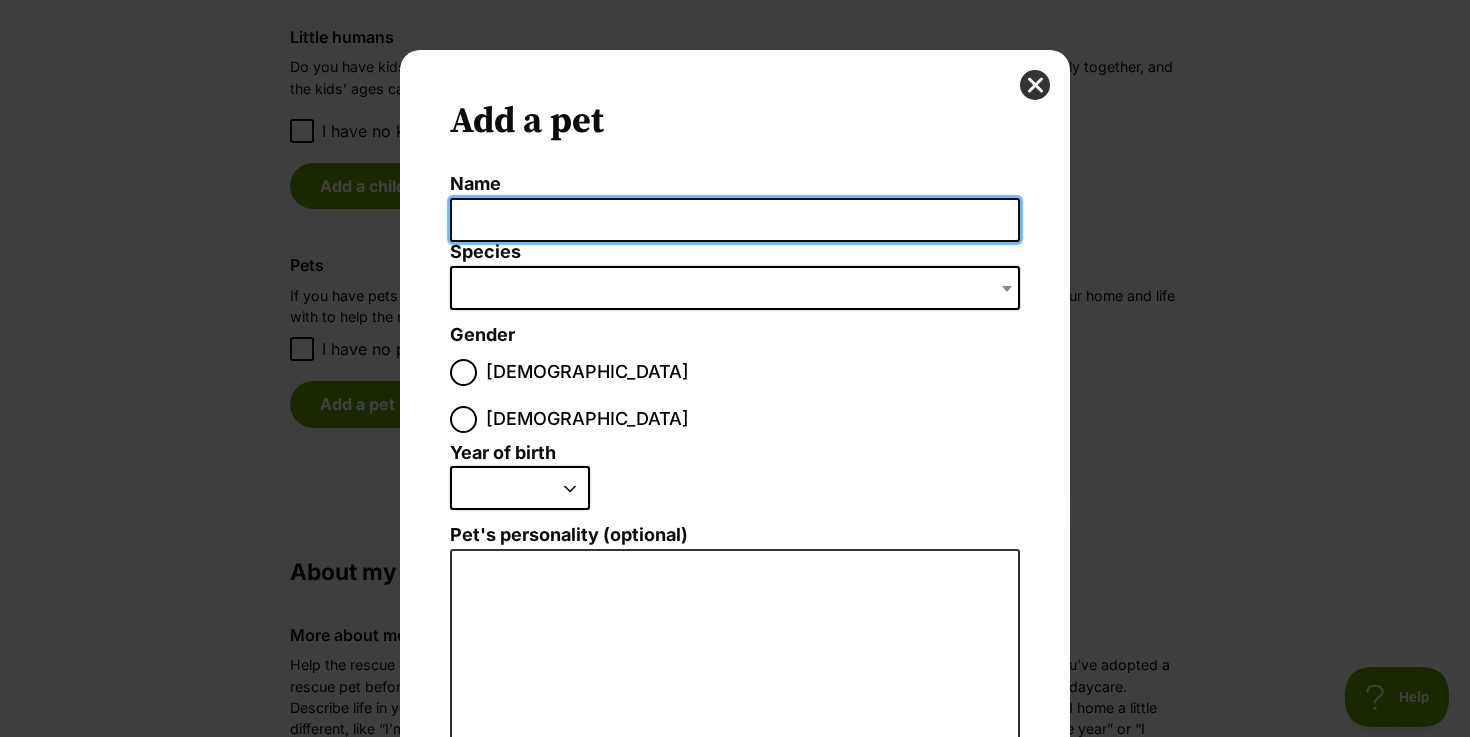 click on "Name" at bounding box center (735, 220) 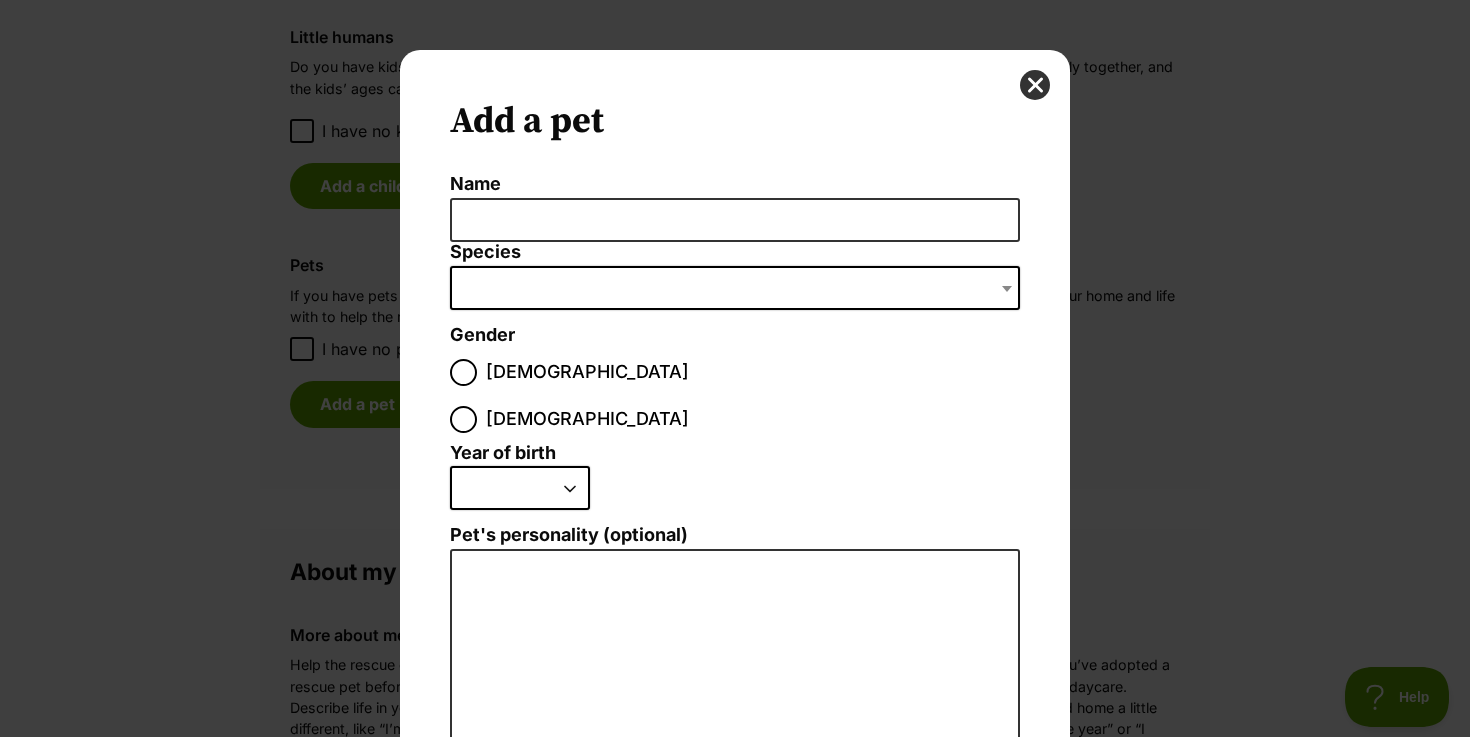 click on "Add a pet
Name
Species
Bird
Cat
Dog
Farm Animal
Ferret
Guinea Pig
Horse
Rabbit
Reptile
Gender
Male
Female
Size (optional)
Small
Medium
Large
Year of birth
2025
2024
2023
2022
2021
2020
2019
2018
2017
2016
2015
2014
2013
2012
2011
2010
2009
2008
2007
2006
2005
2004
2003
2002
2001
2000
1999
1998
1997
1996
1995
Pet's personality (optional)
Create Pet" at bounding box center (735, 368) 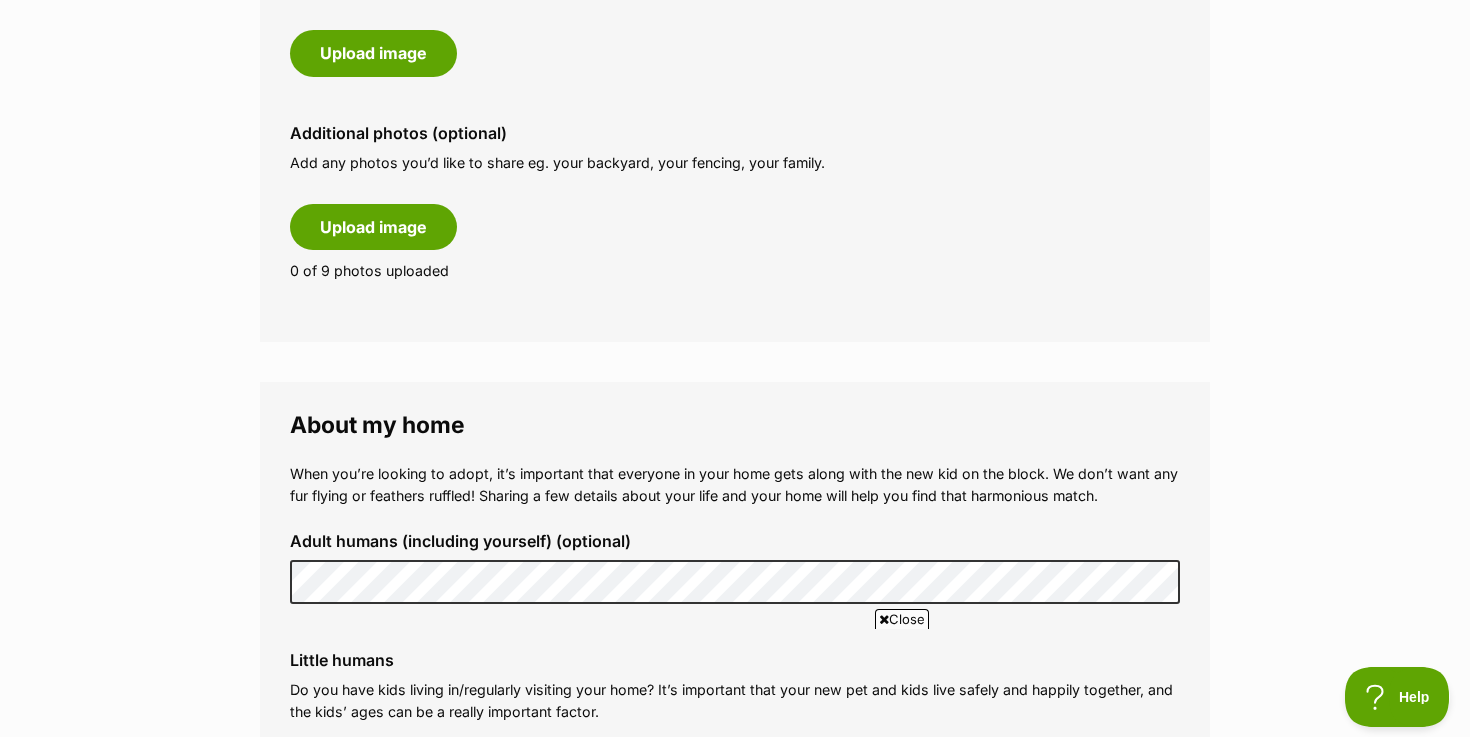scroll, scrollTop: 1075, scrollLeft: 0, axis: vertical 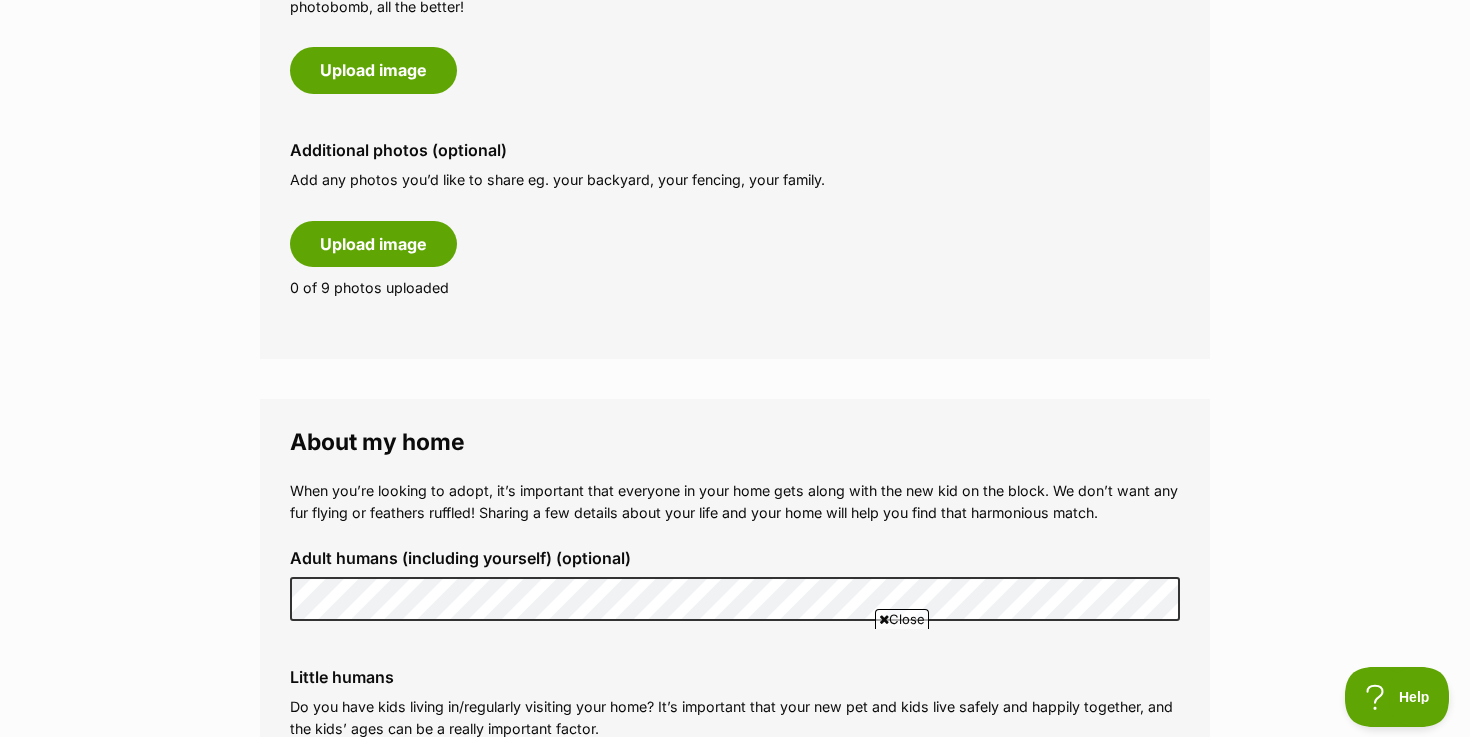 type 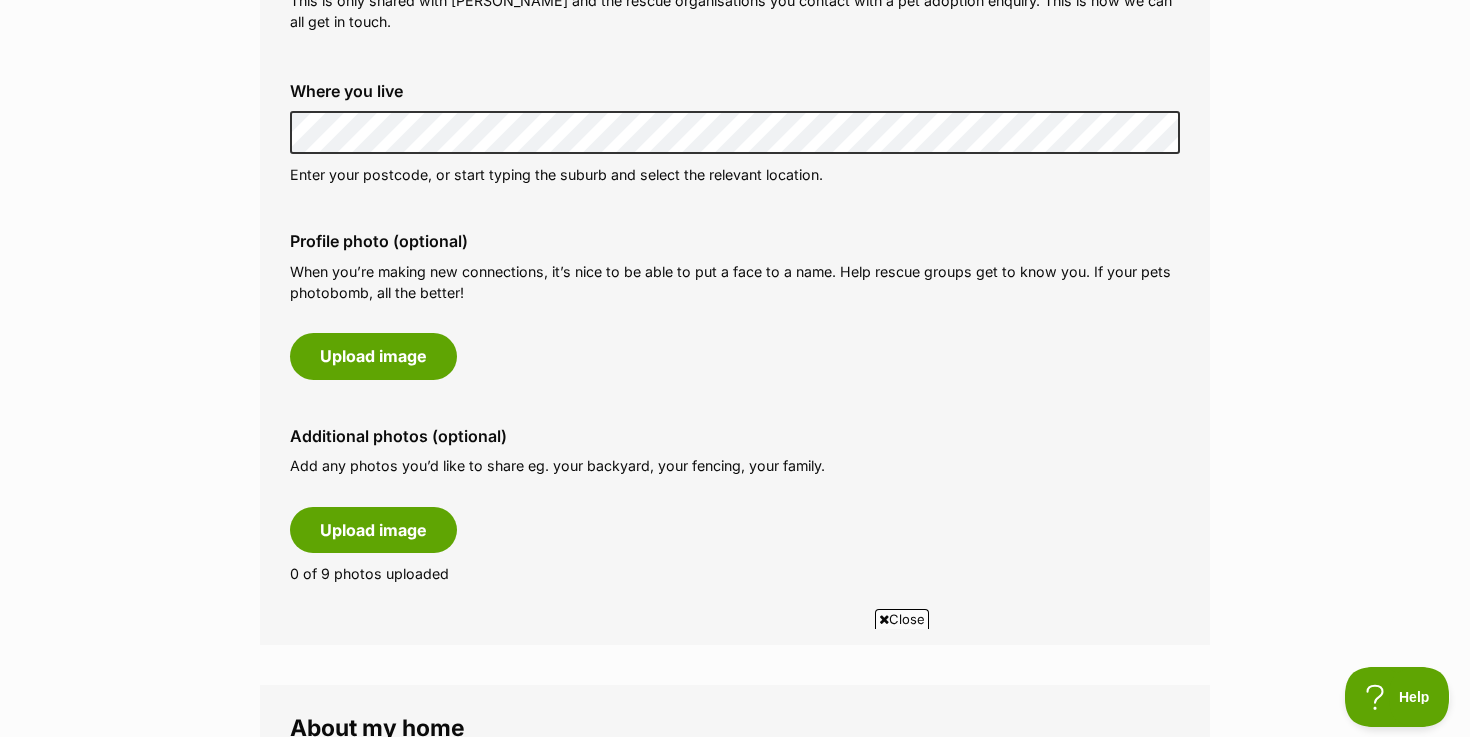 scroll, scrollTop: 803, scrollLeft: 0, axis: vertical 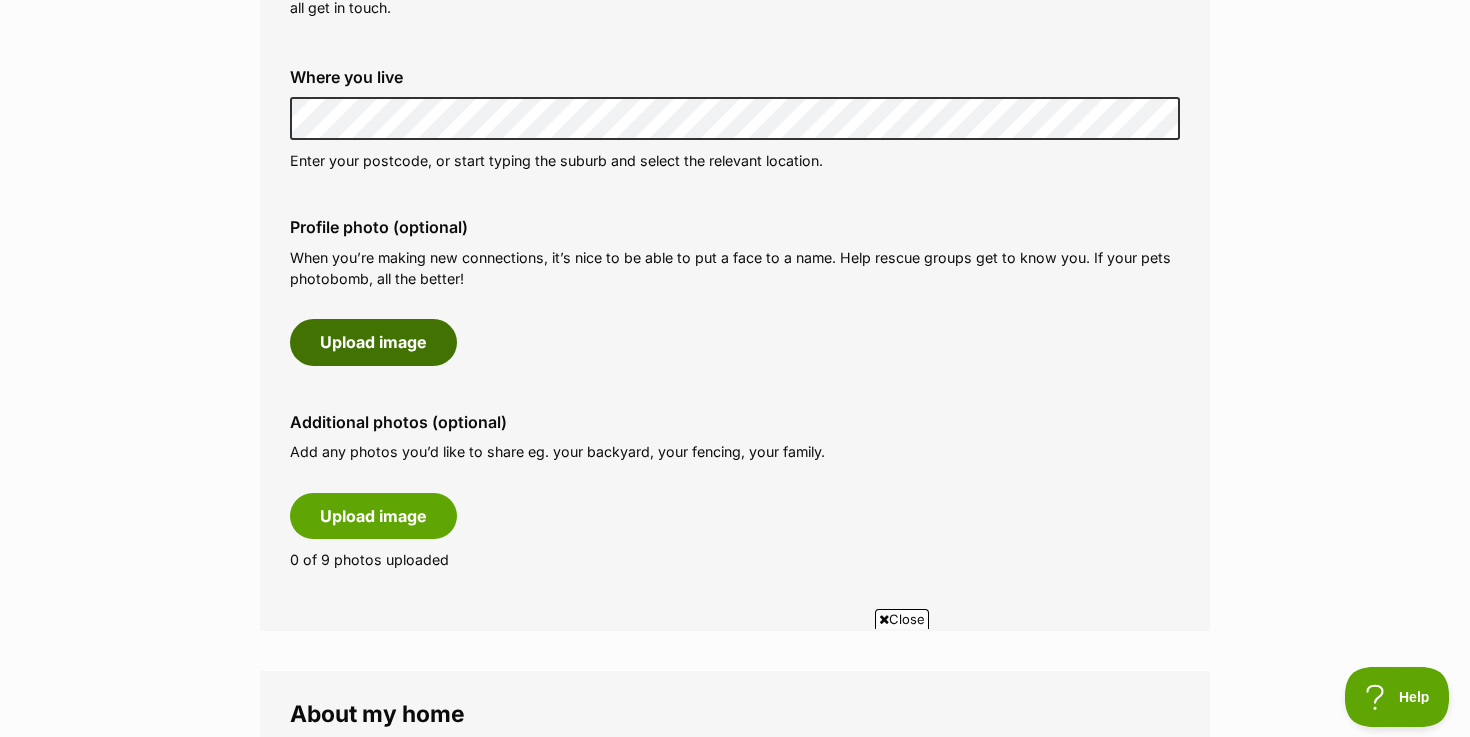 click on "Upload image" at bounding box center (373, 342) 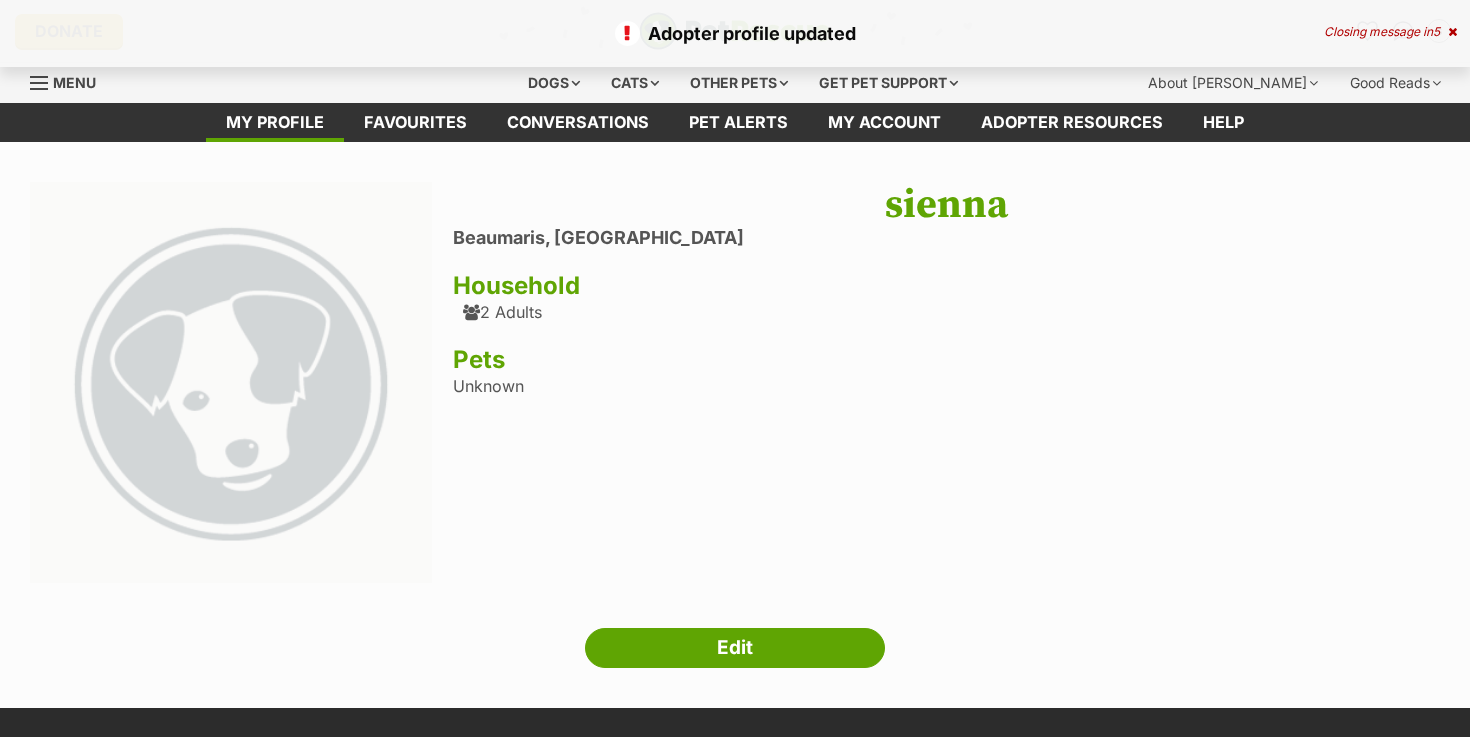 scroll, scrollTop: 0, scrollLeft: 0, axis: both 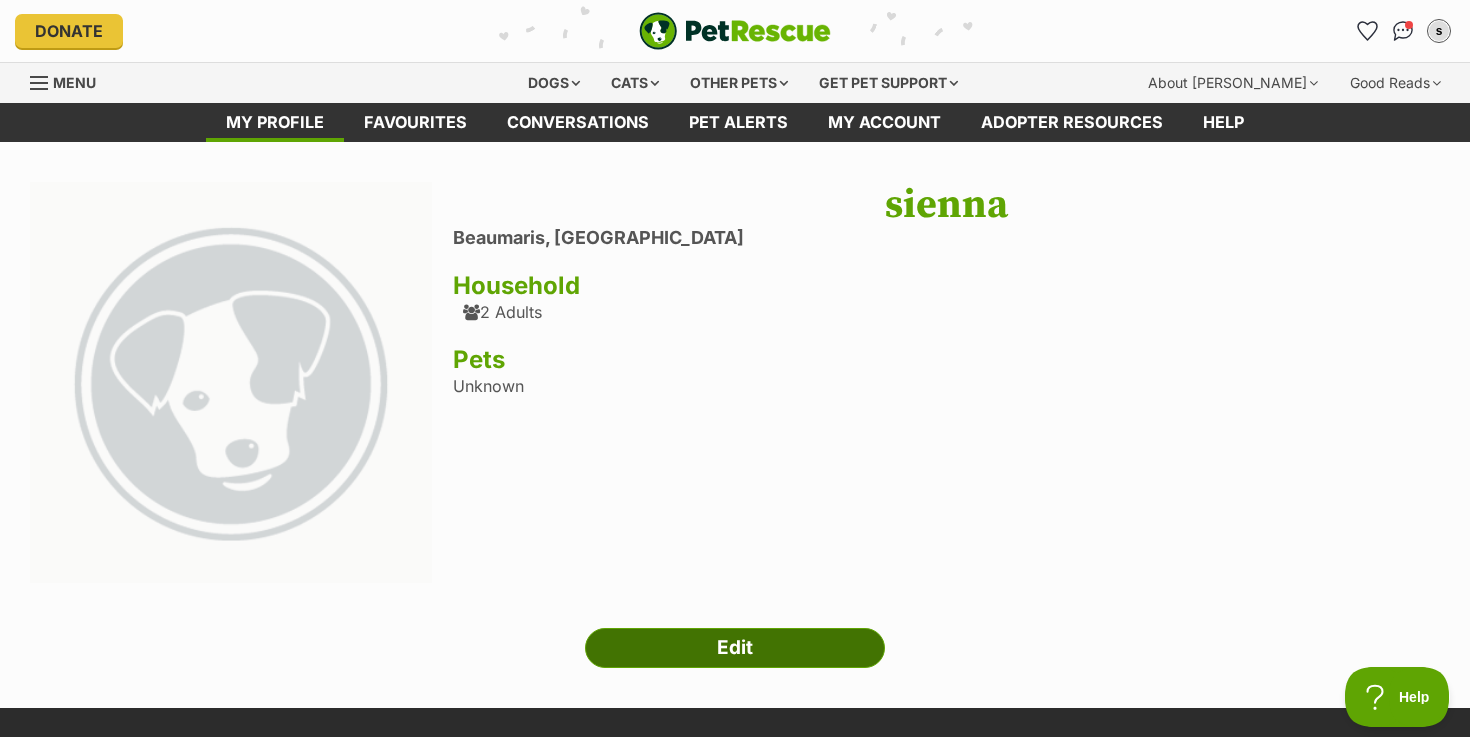 click on "Edit" at bounding box center (735, 648) 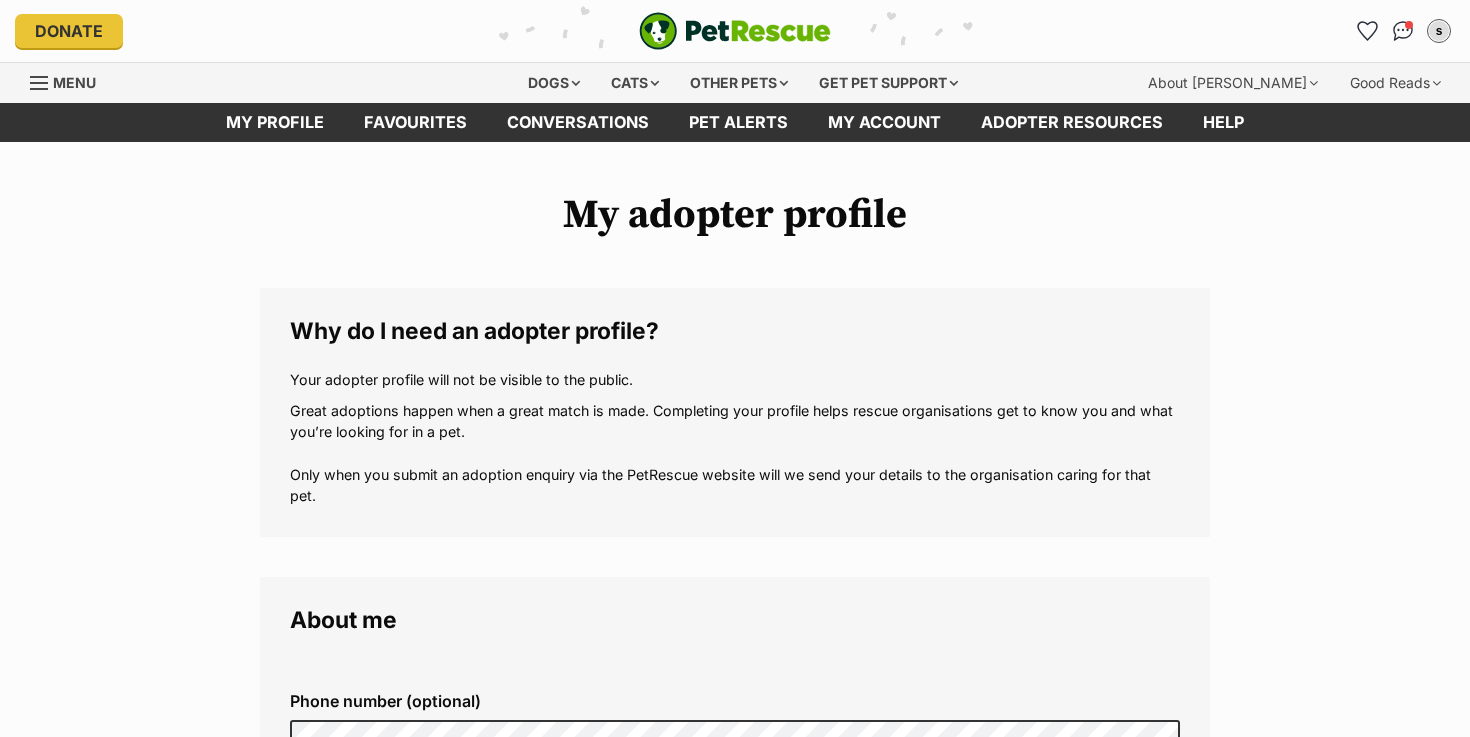 scroll, scrollTop: 0, scrollLeft: 0, axis: both 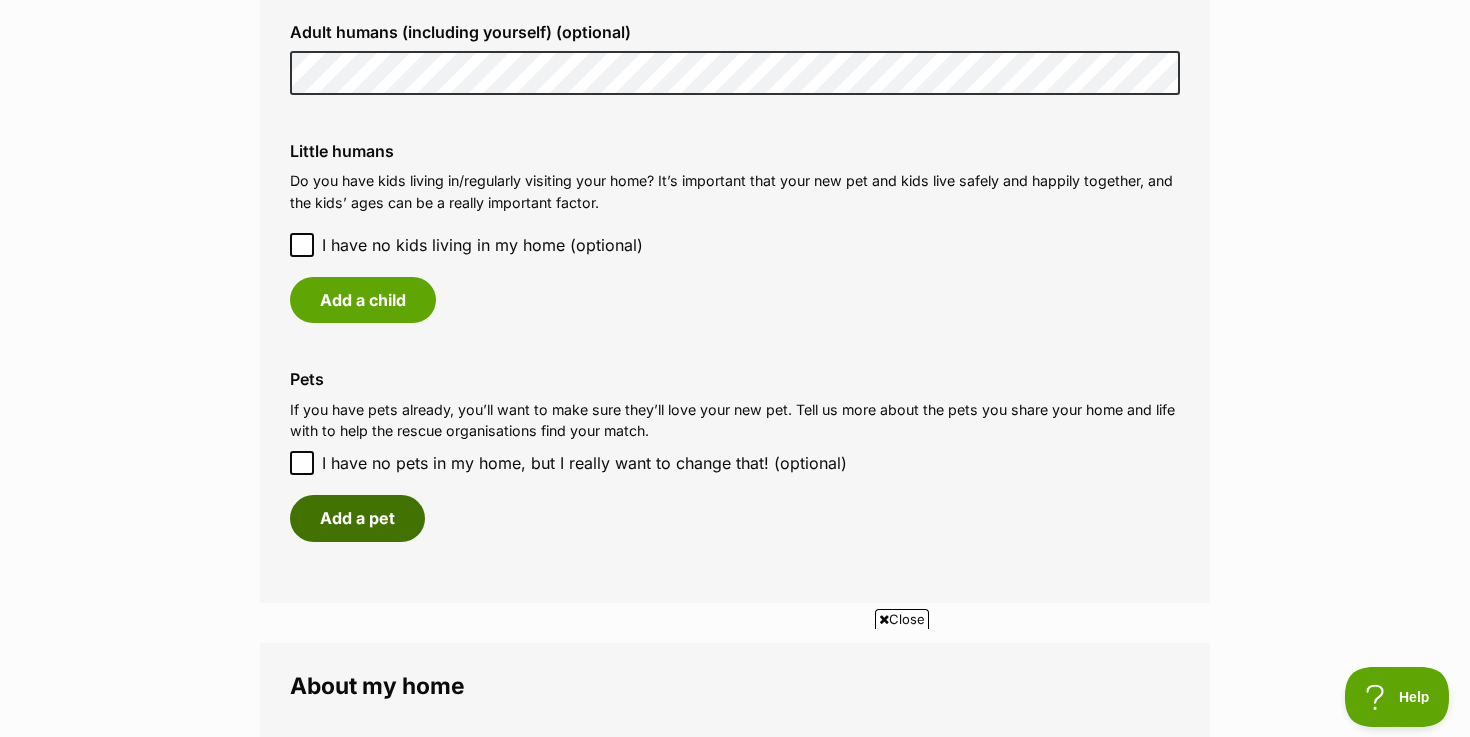 click on "Add a pet" at bounding box center (357, 518) 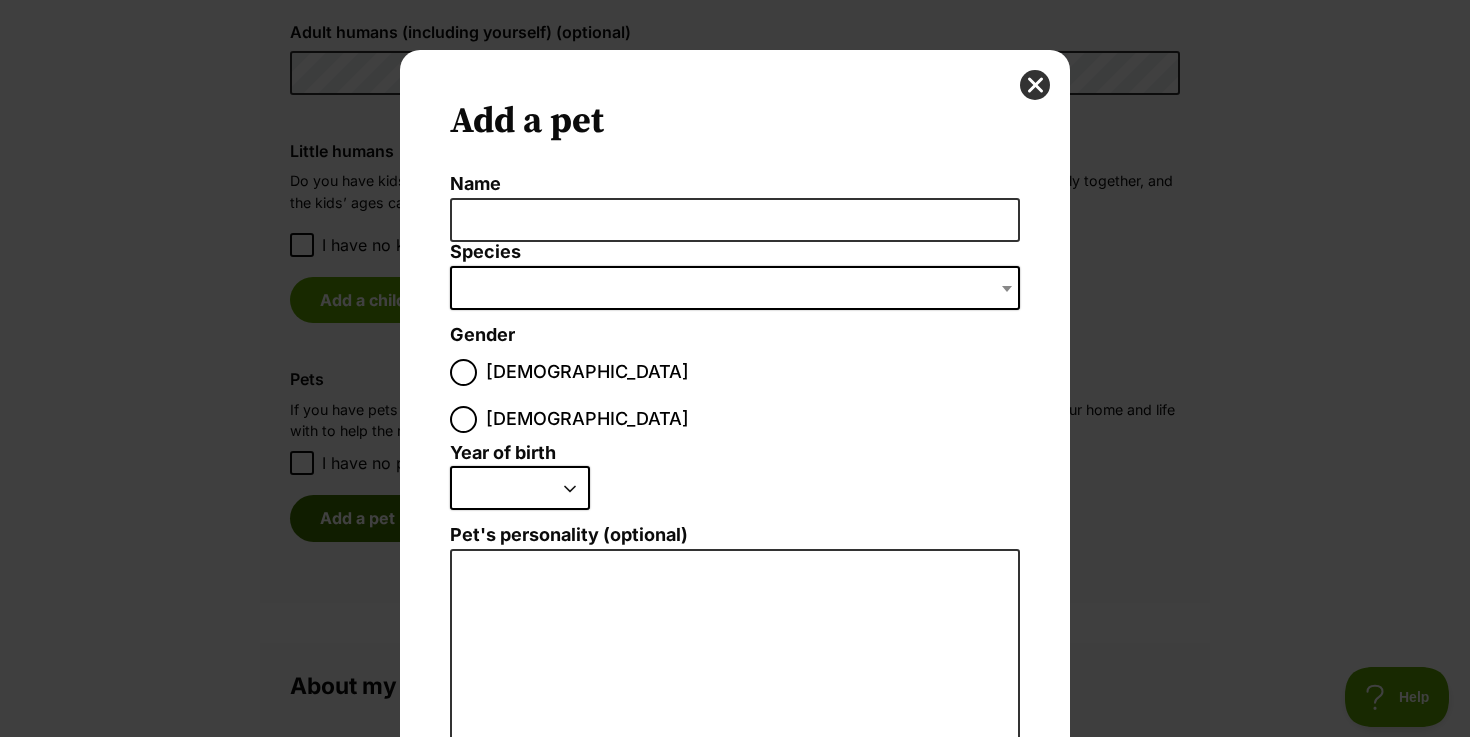scroll, scrollTop: 0, scrollLeft: 0, axis: both 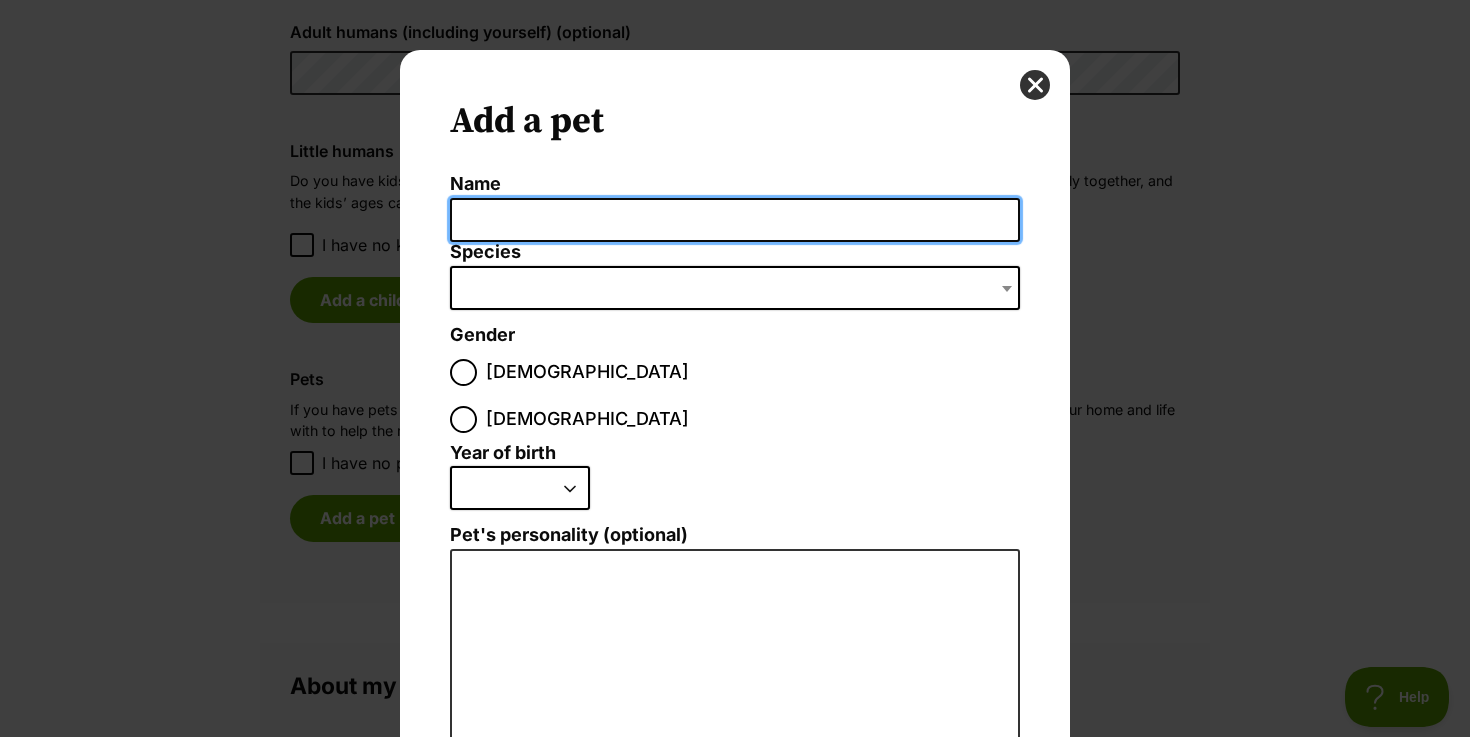 click on "Name" at bounding box center (735, 220) 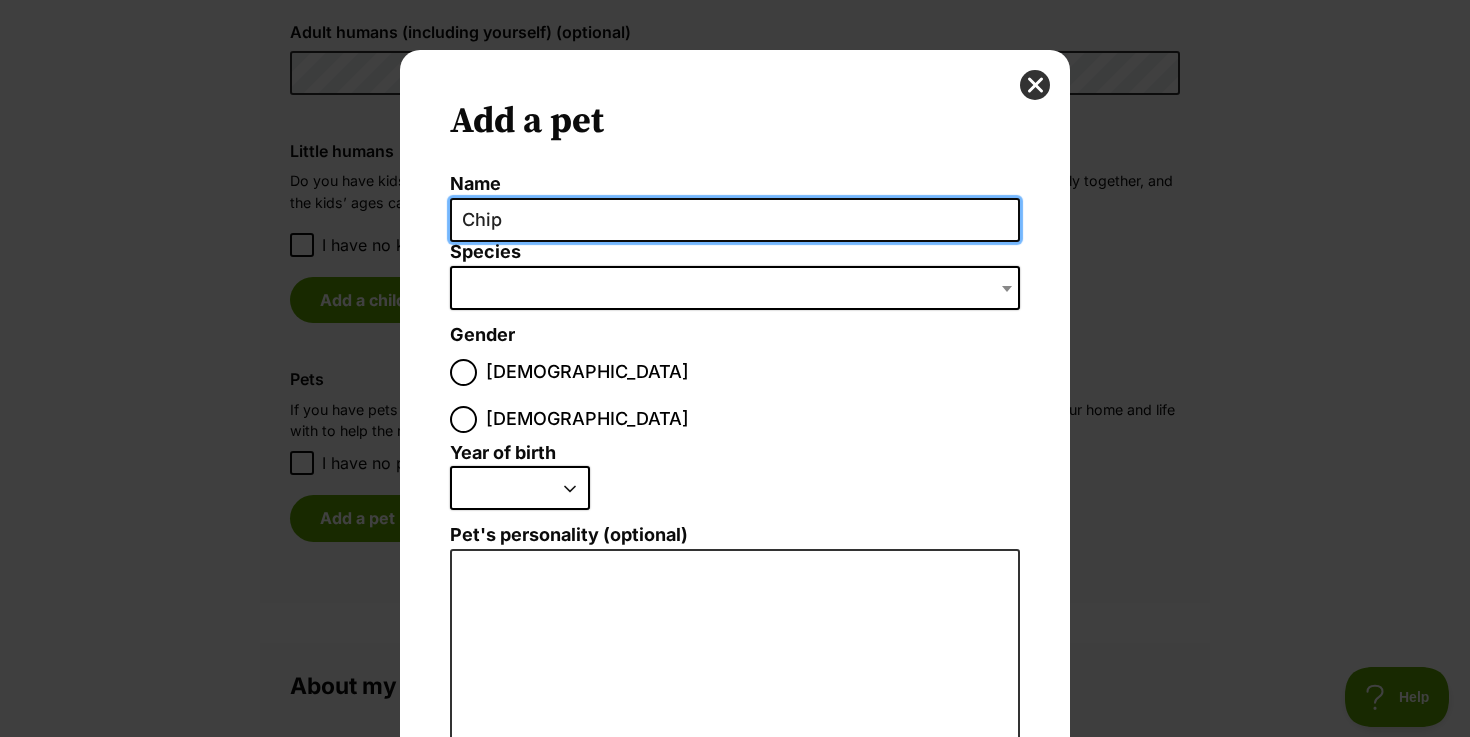 type on "Chip" 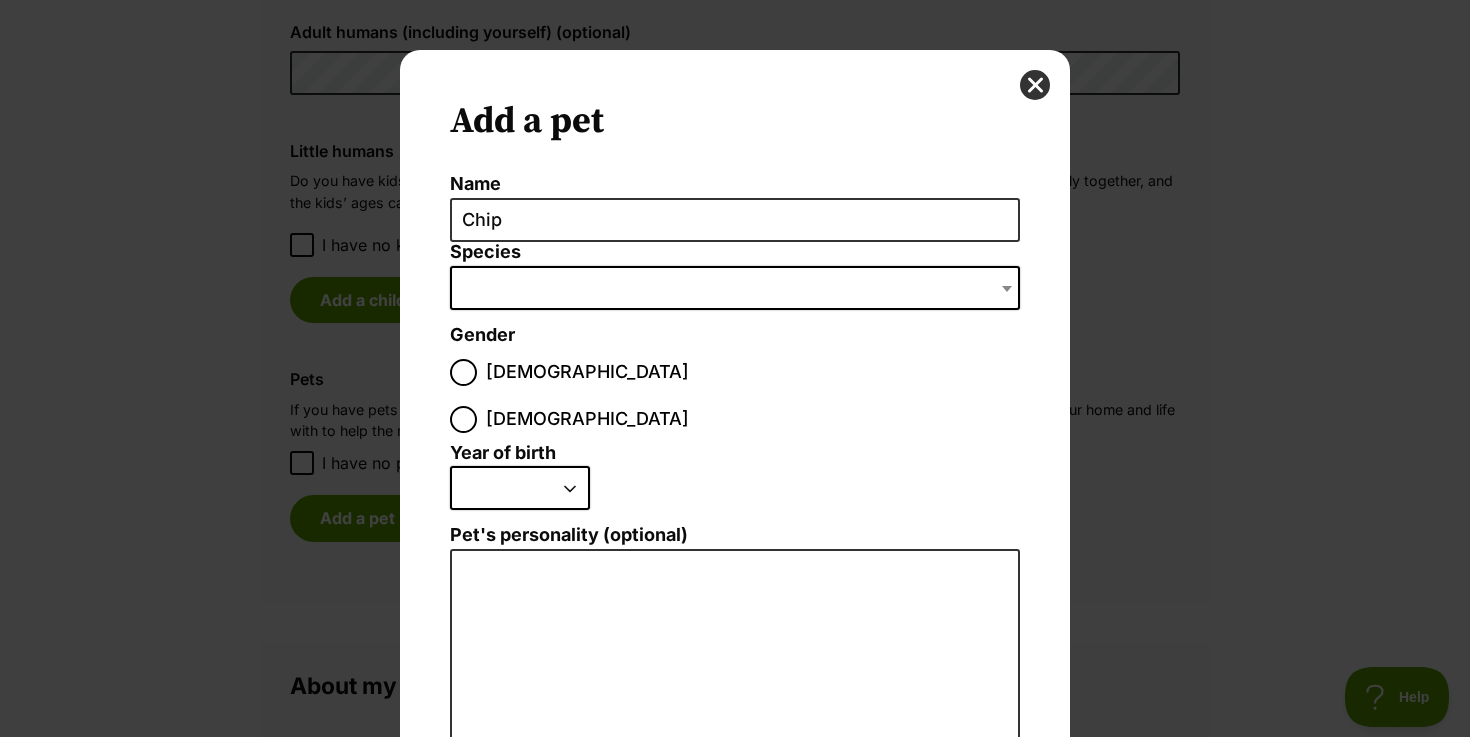 click at bounding box center [735, 288] 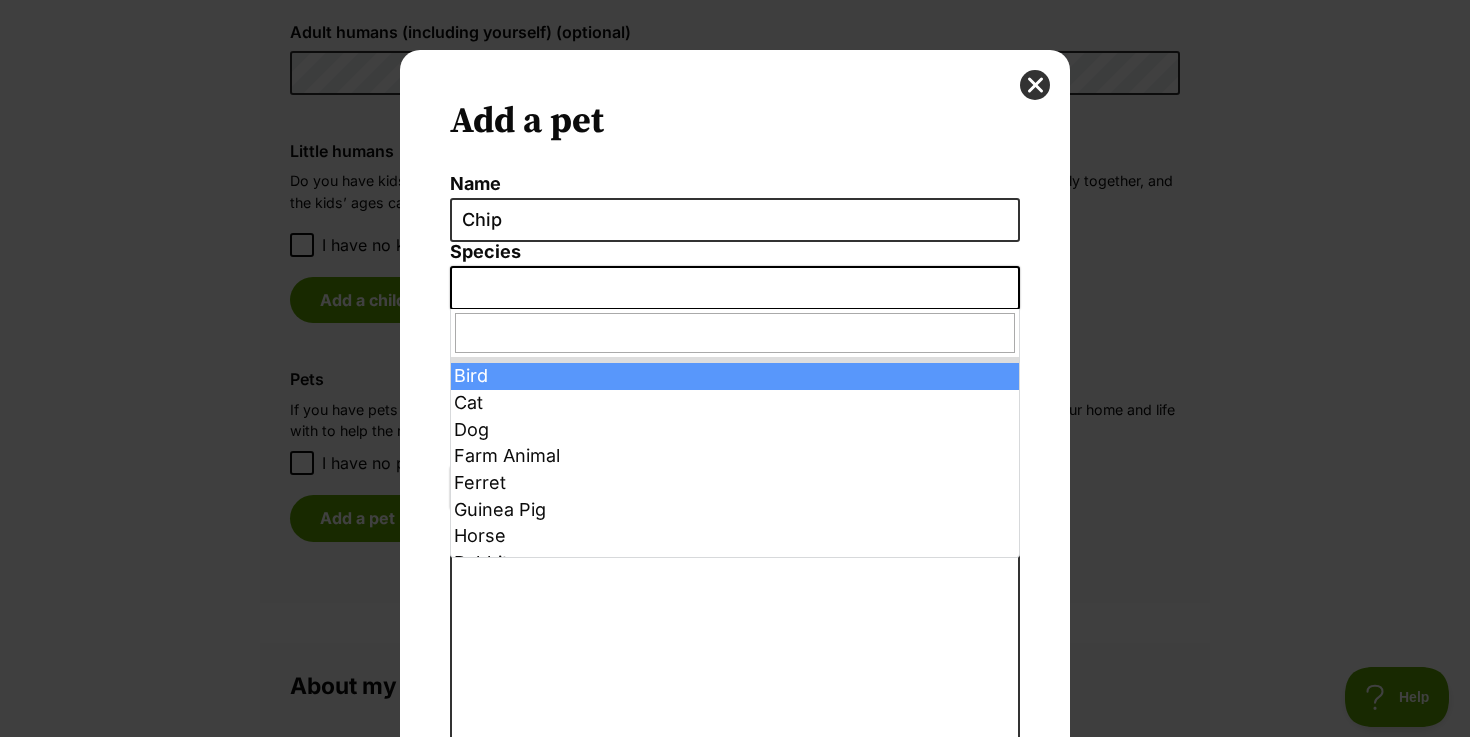 select on "10" 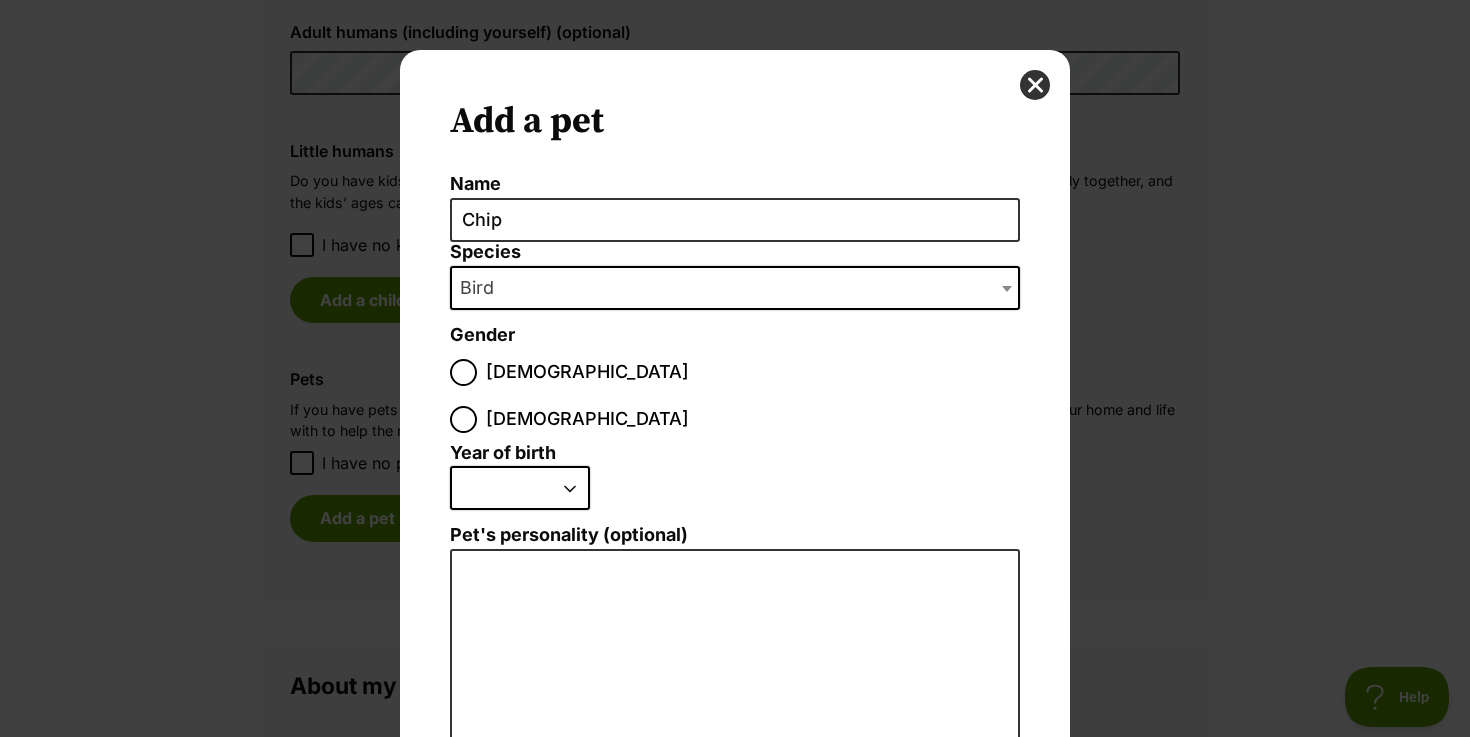 click on "Male" at bounding box center (569, 372) 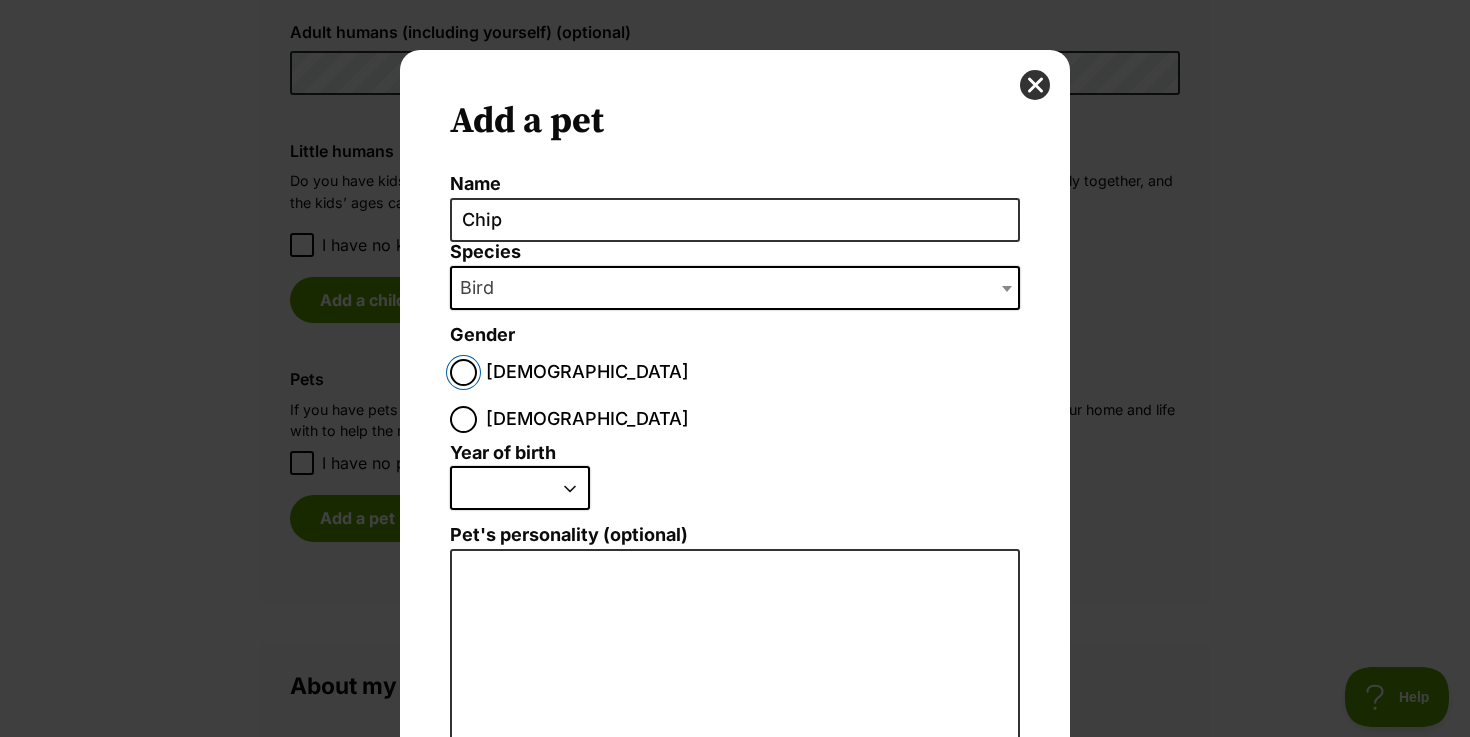 click on "Male" at bounding box center (463, 372) 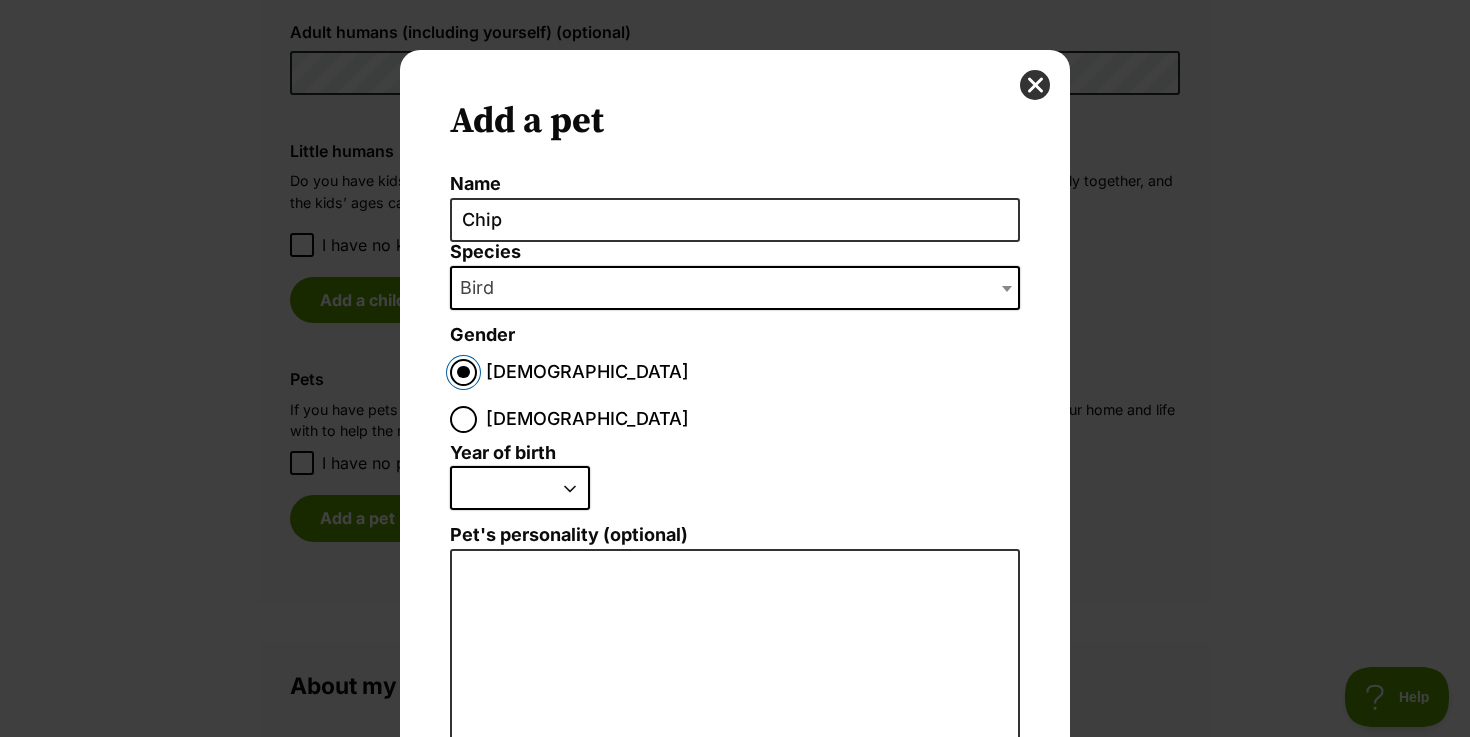 scroll, scrollTop: 332, scrollLeft: 0, axis: vertical 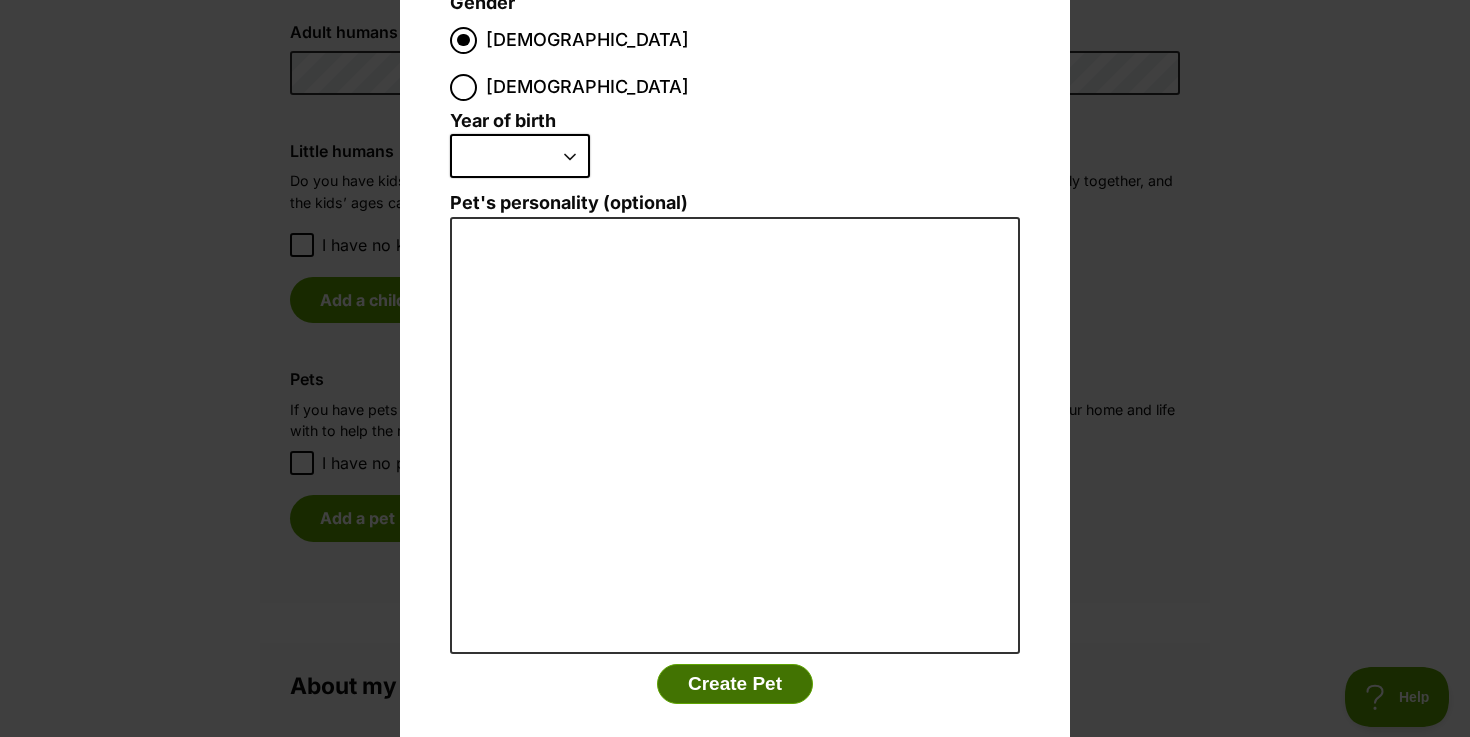 click on "Create Pet" at bounding box center (735, 684) 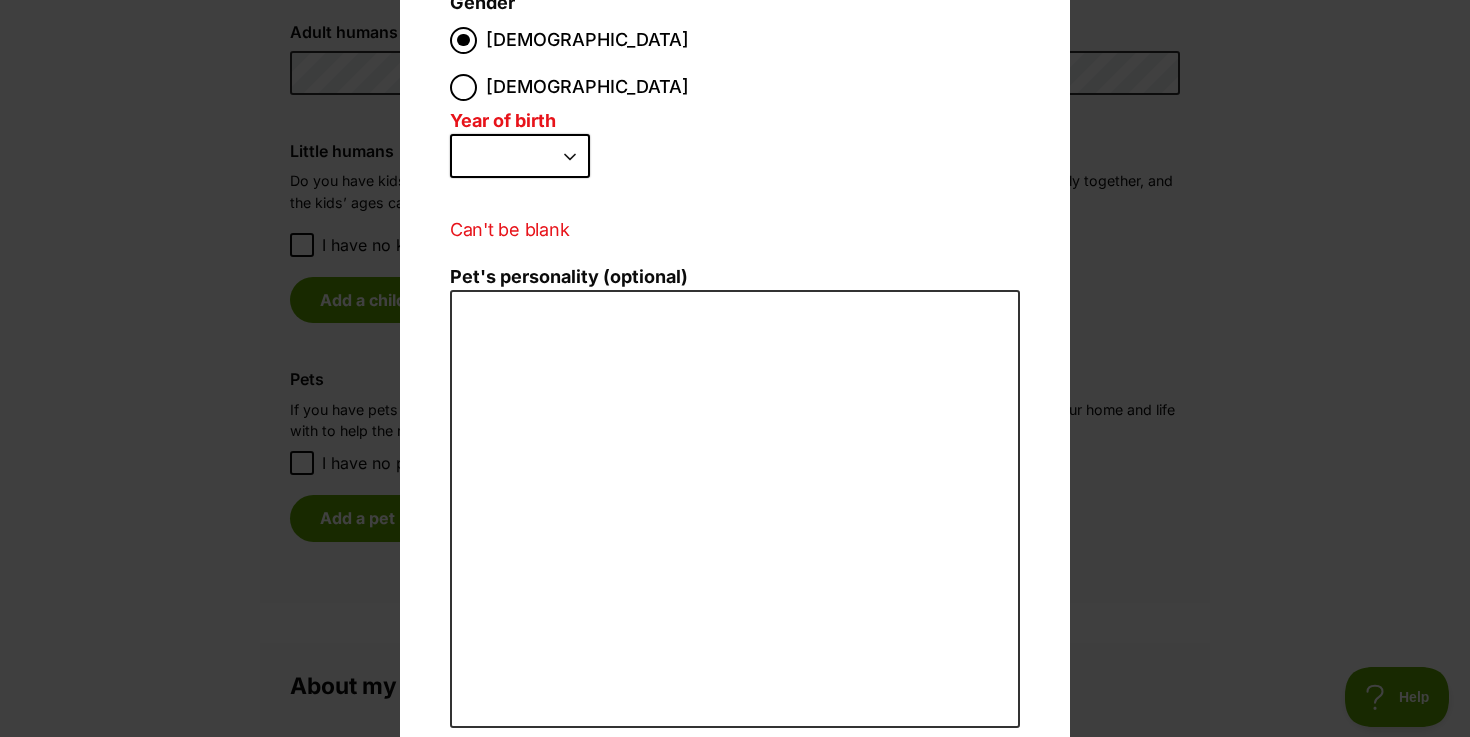 click on "2025
2024
2023
2022
2021
2020
2019
2018
2017
2016
2015
2014
2013
2012
2011
2010
2009
2008
2007
2006
2005
2004
2003
2002
2001
2000
1999
1998
1997
1996
1995" at bounding box center [520, 156] 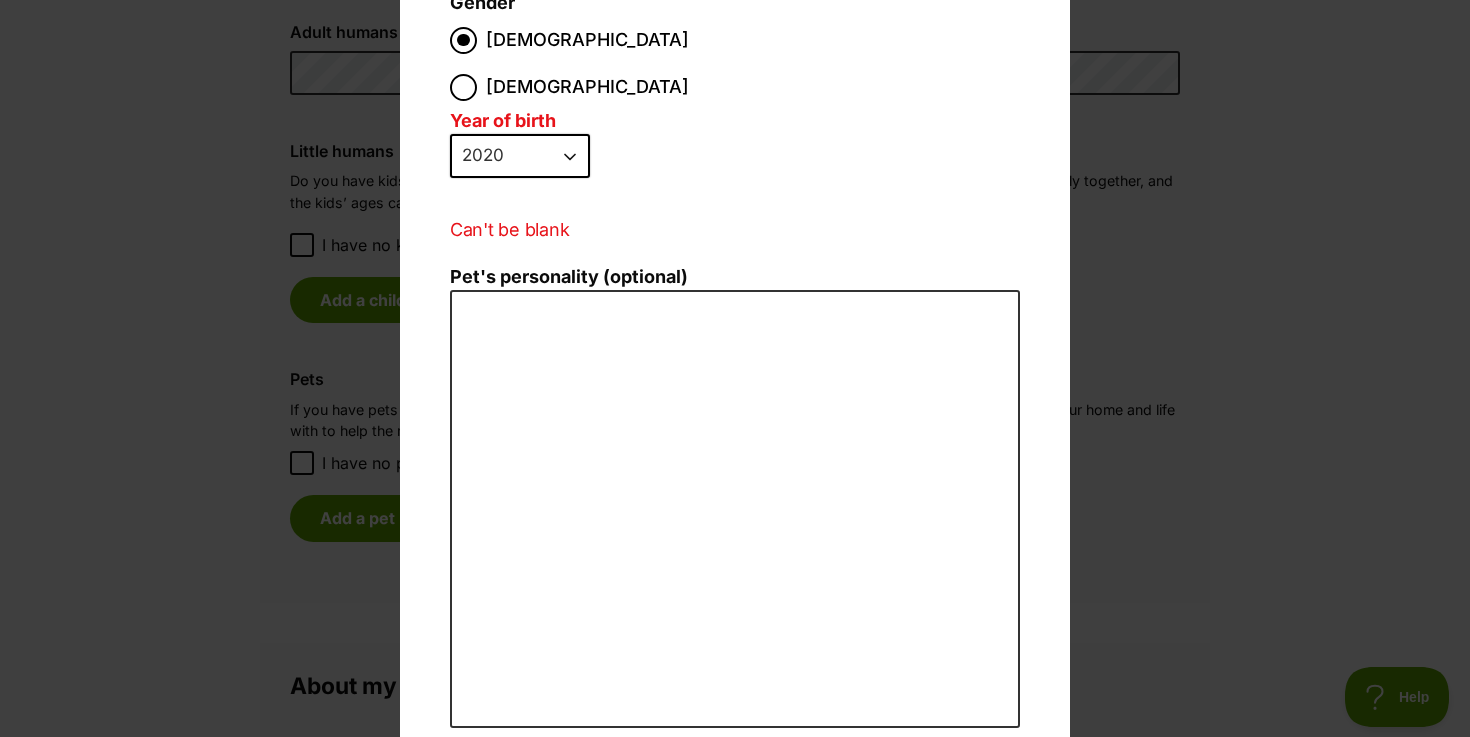 click on "Create Pet" at bounding box center (735, 758) 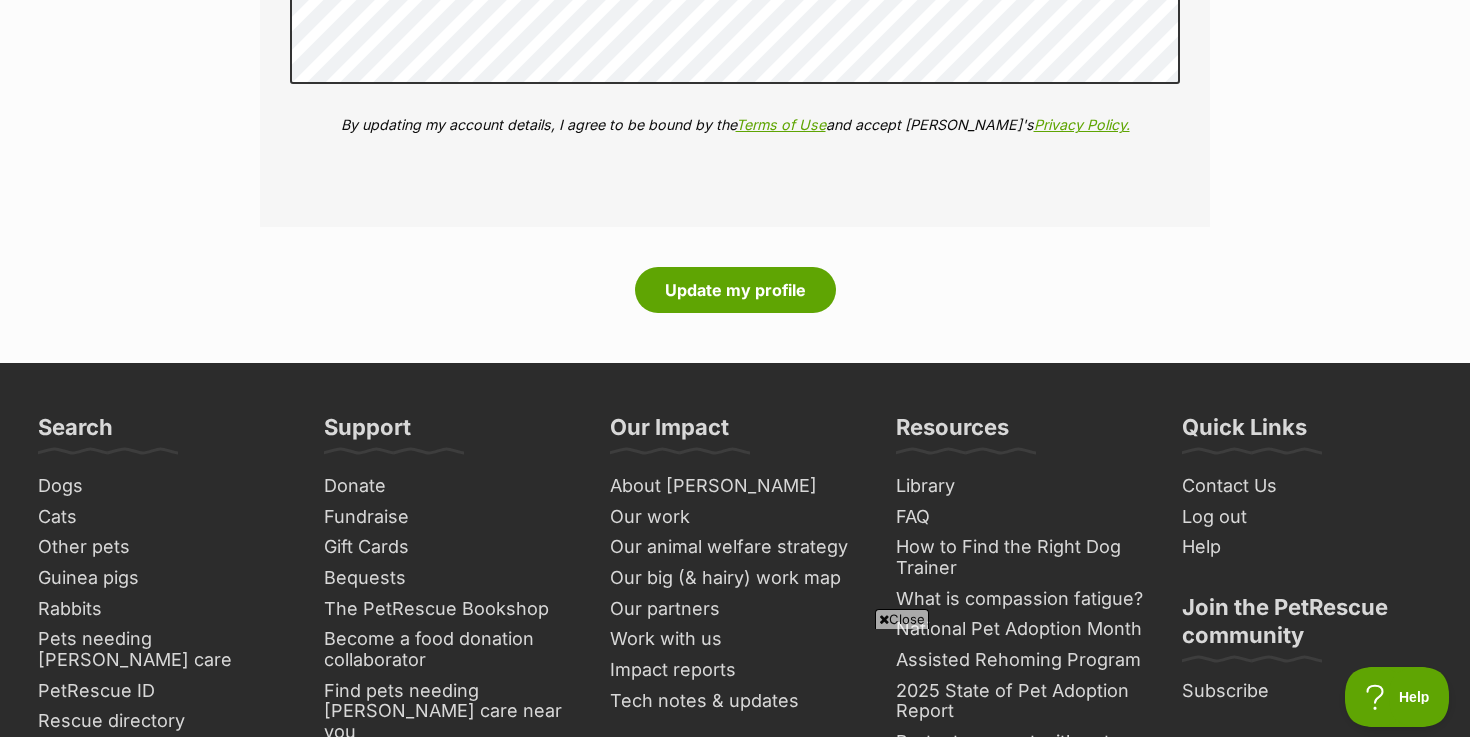 scroll, scrollTop: 2786, scrollLeft: 0, axis: vertical 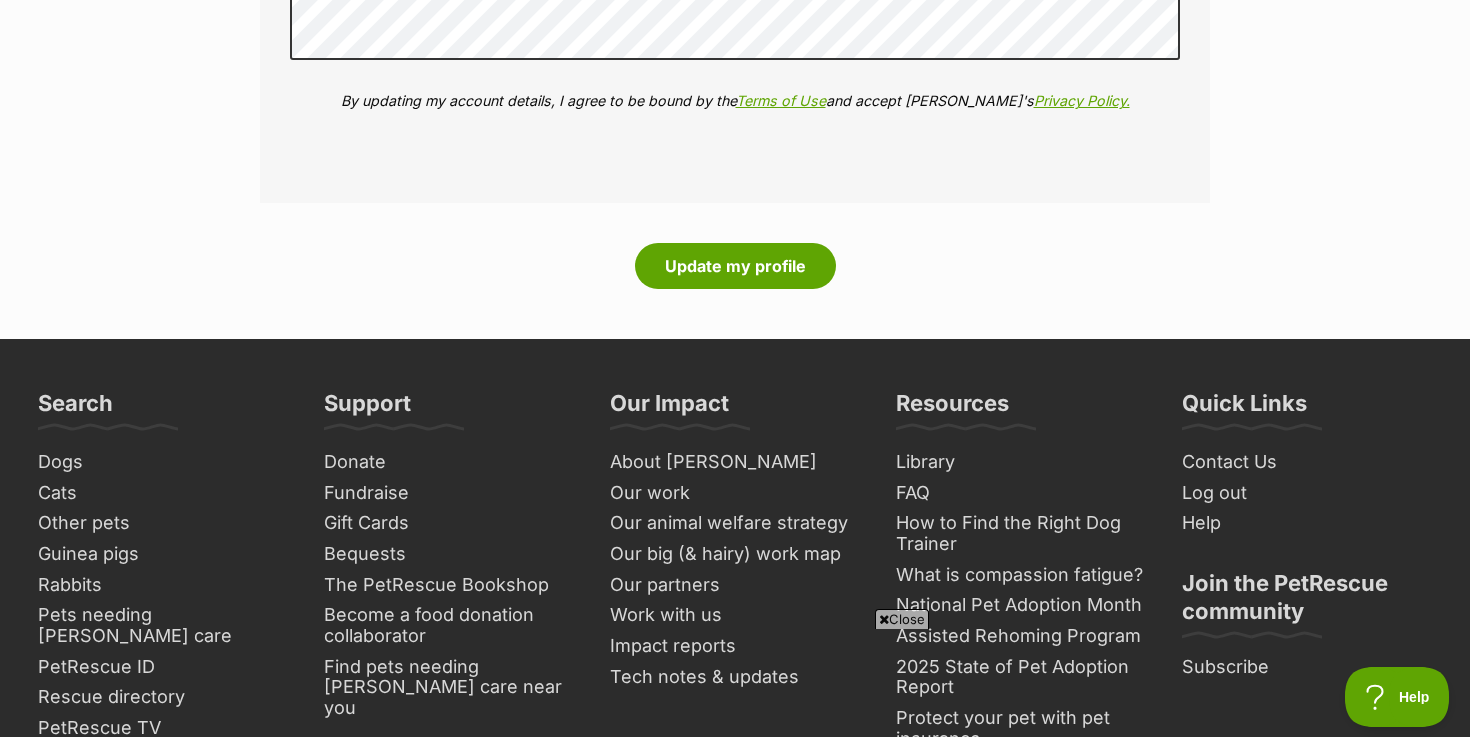click on "Why do I need an adopter profile?
Your adopter profile will not be visible to the public.
Great adoptions happen when a great match is made. Completing your profile helps rescue organisations get to know you and what you’re looking for in a pet. Only when you submit an adoption enquiry via the PetRescue website will we send your details to the organisation caring for that pet.
About me
Phone number (optional)
This is only shared with PetRescue and the rescue organisations you contact with a pet adoption enquiry. This is how we can all get in touch.
Where you live
Address line 1 (optional)
Address line 2 (optional)
Suburb (optional)
State Victoria
Postcode
Enter your postcode, or start typing the suburb and select the relevant location.
Profile photo (optional)
When you’re making new connections, it’s nice to be able to put a face to a name. Help rescue groups get to know you. If your pets photobomb, all the better!" at bounding box center [735, -1105] 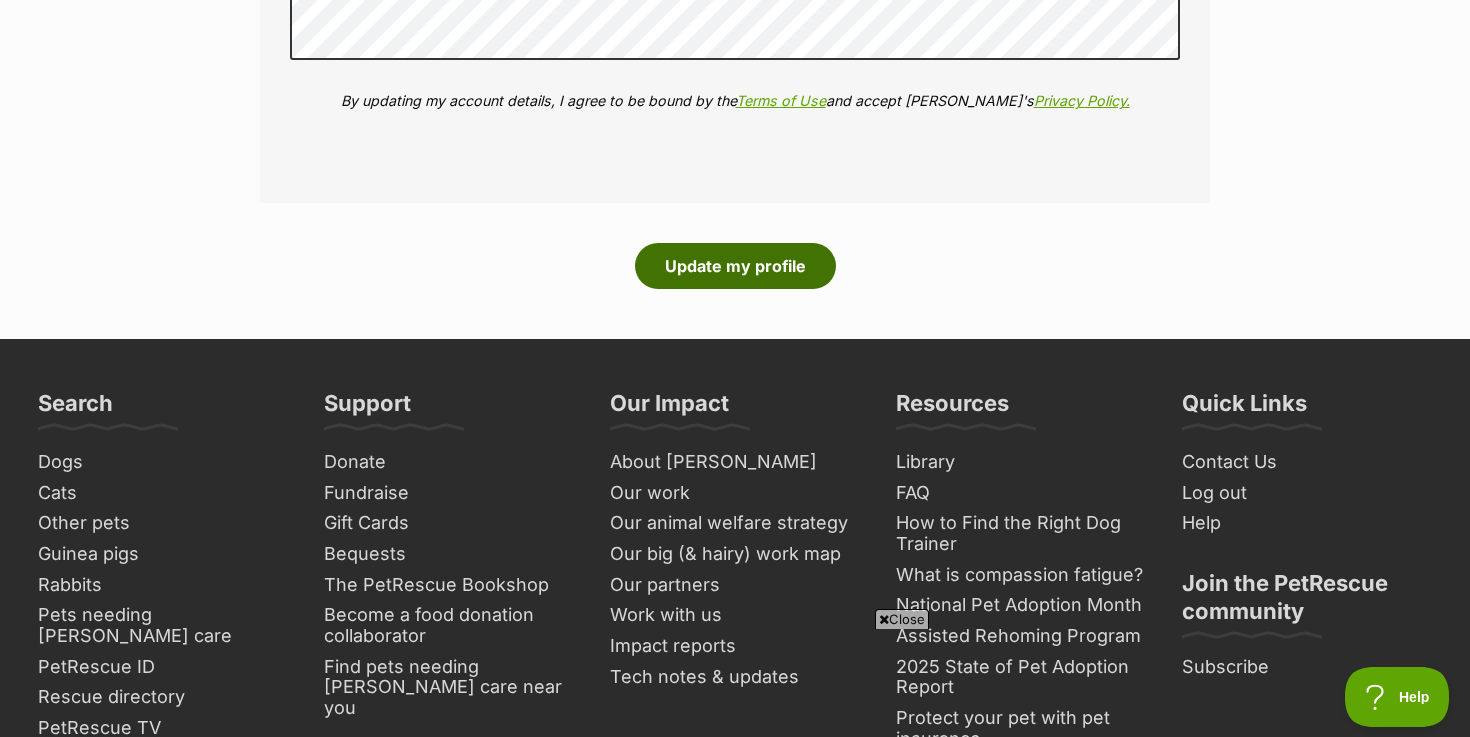 click on "Update my profile" at bounding box center [735, 266] 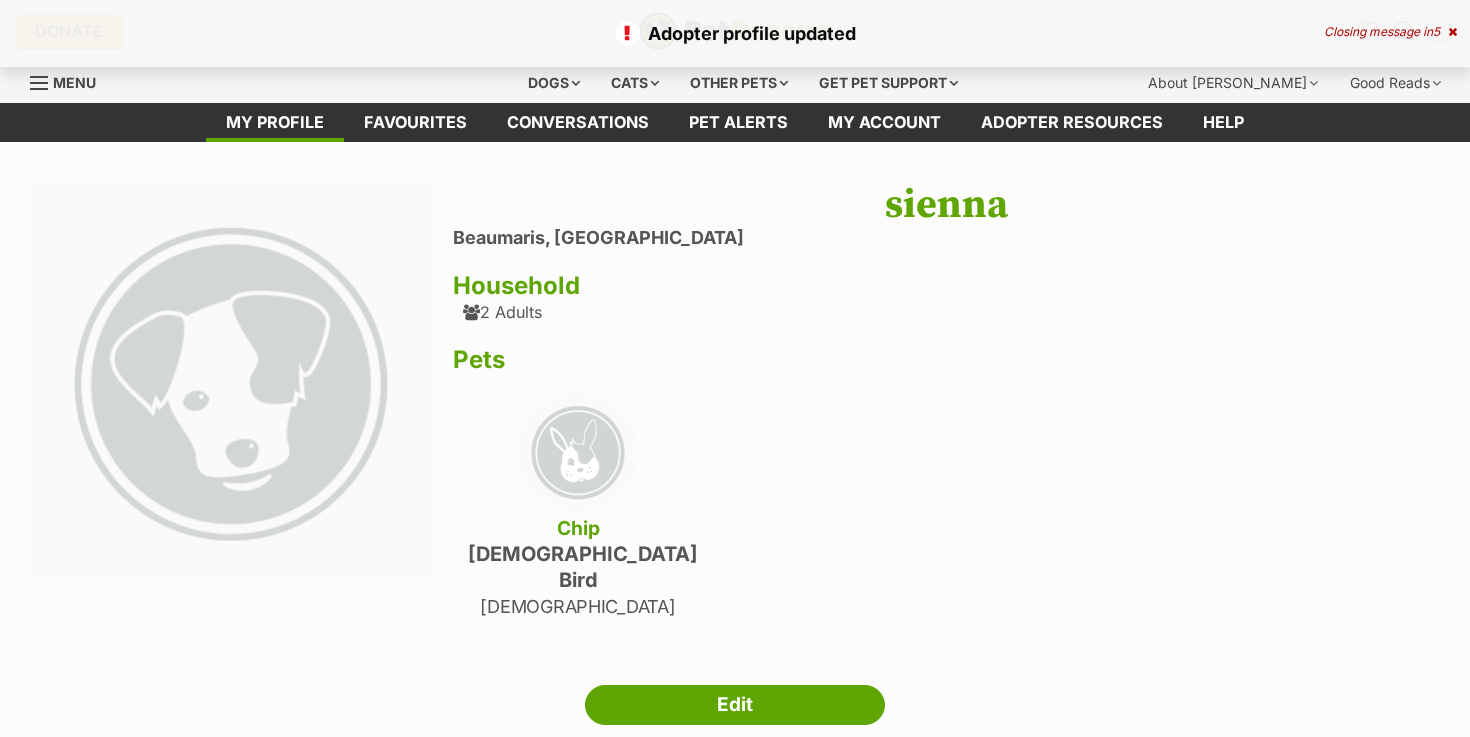scroll, scrollTop: 0, scrollLeft: 0, axis: both 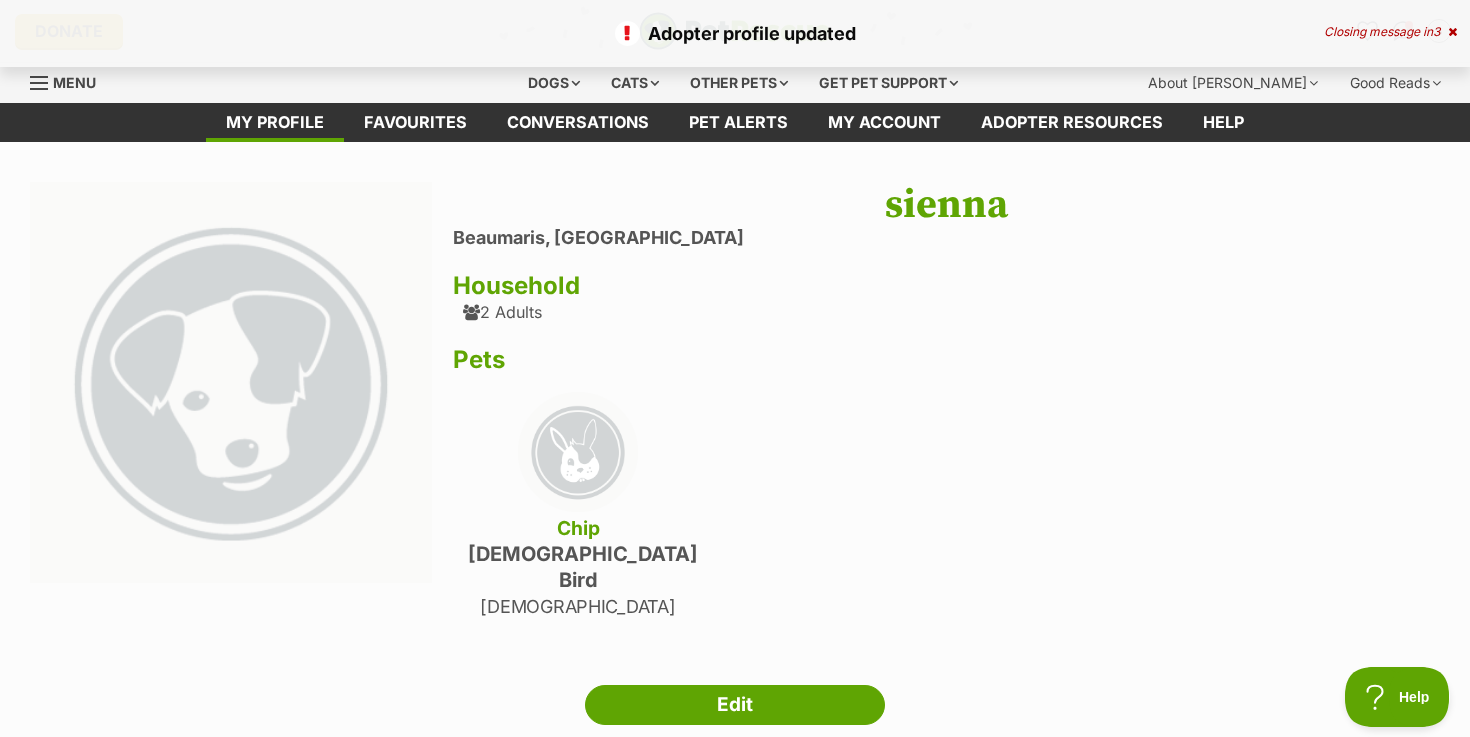 click at bounding box center (1452, 32) 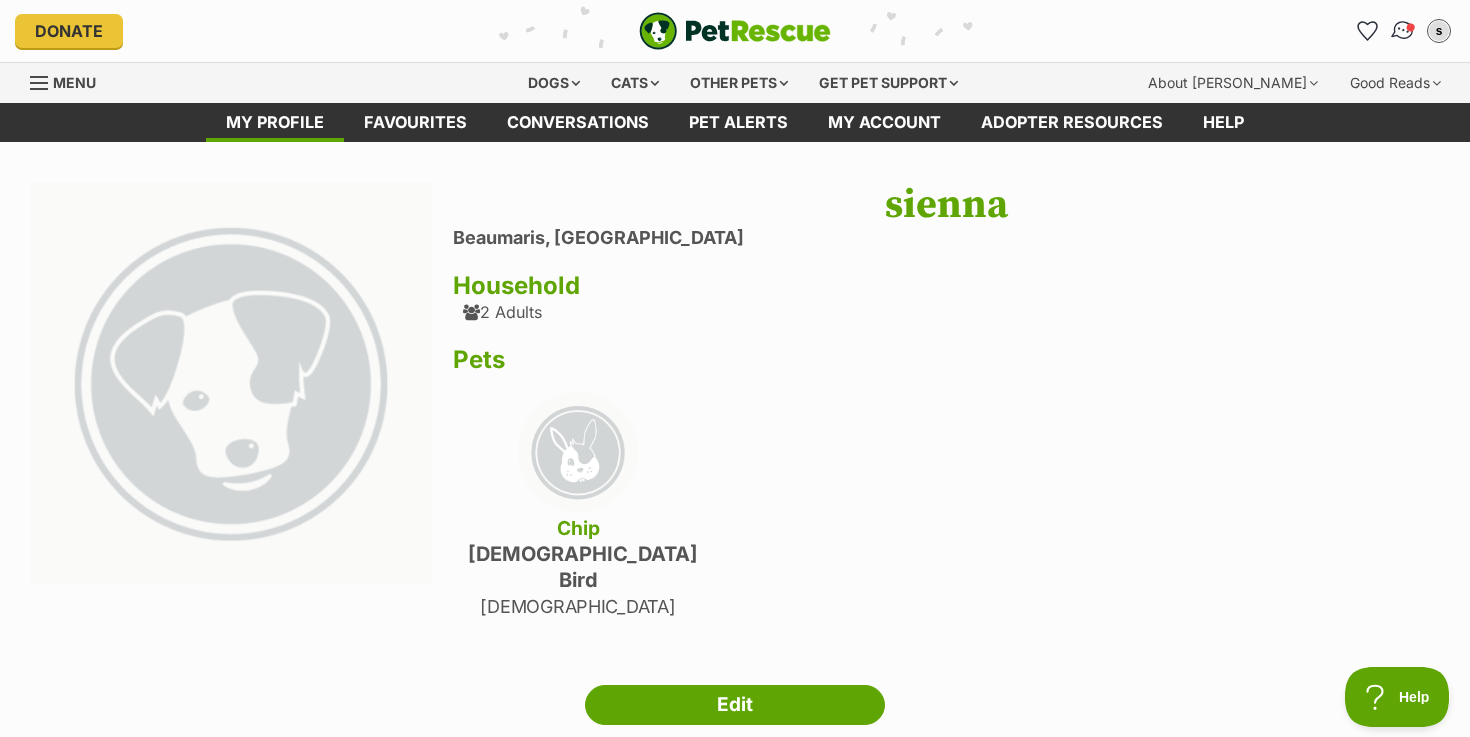 click at bounding box center [1403, 31] 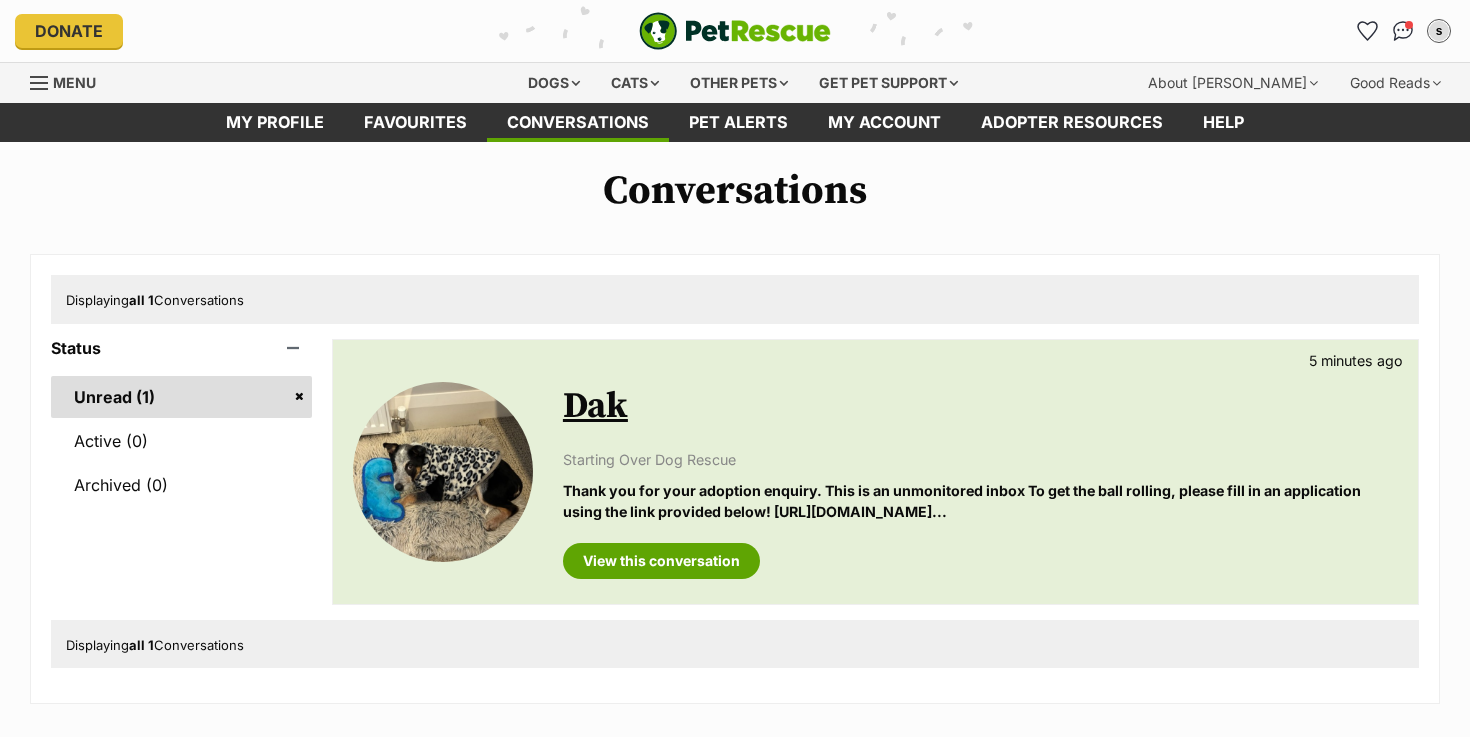 scroll, scrollTop: 0, scrollLeft: 0, axis: both 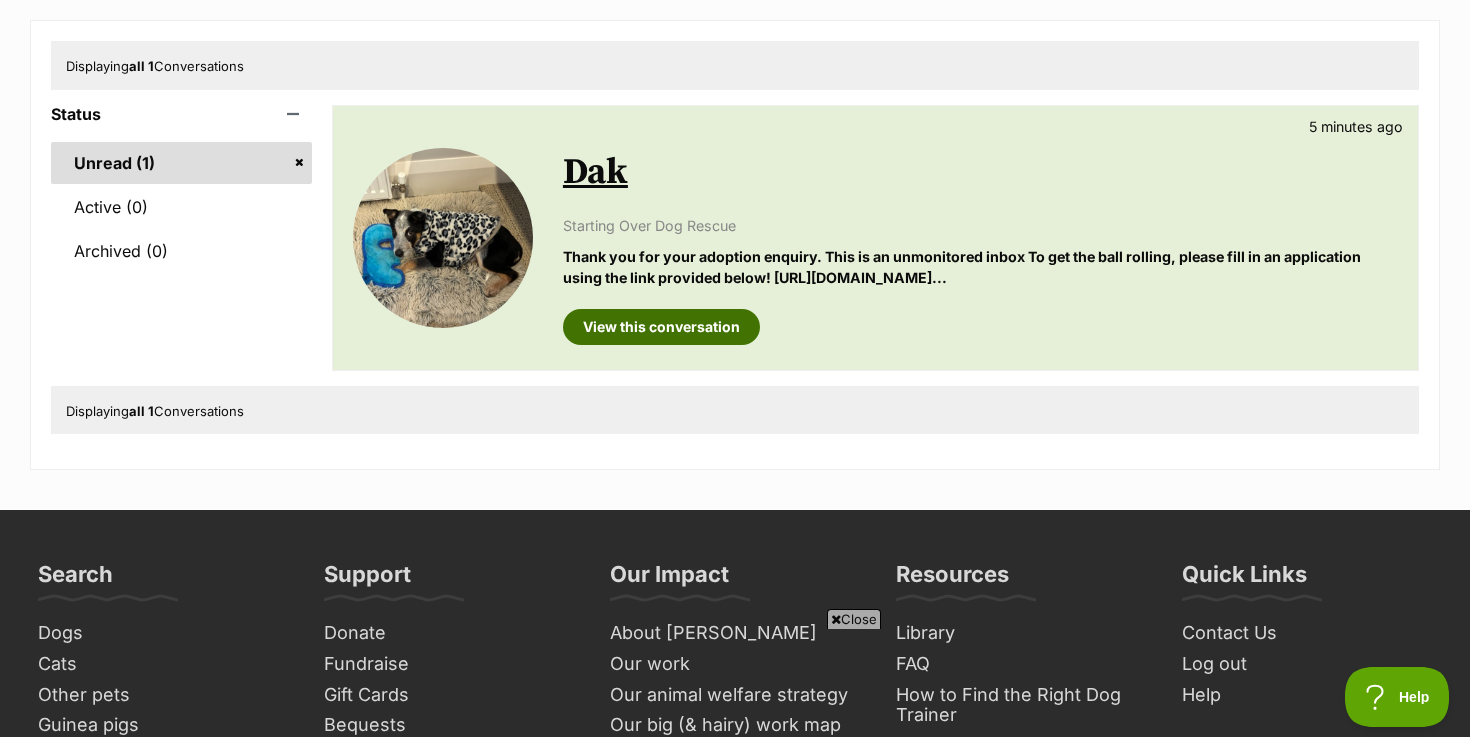 click on "View this conversation" at bounding box center (661, 327) 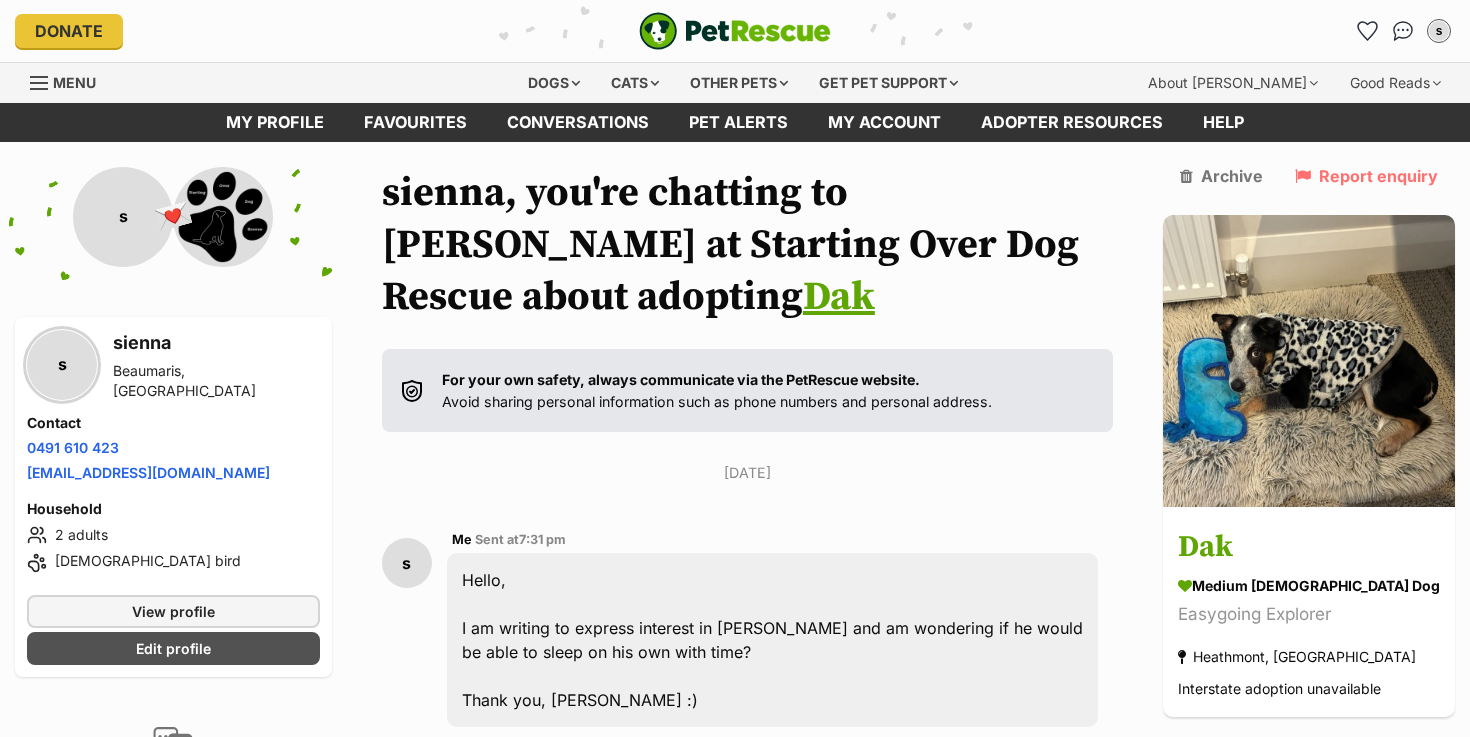 scroll, scrollTop: 264, scrollLeft: 0, axis: vertical 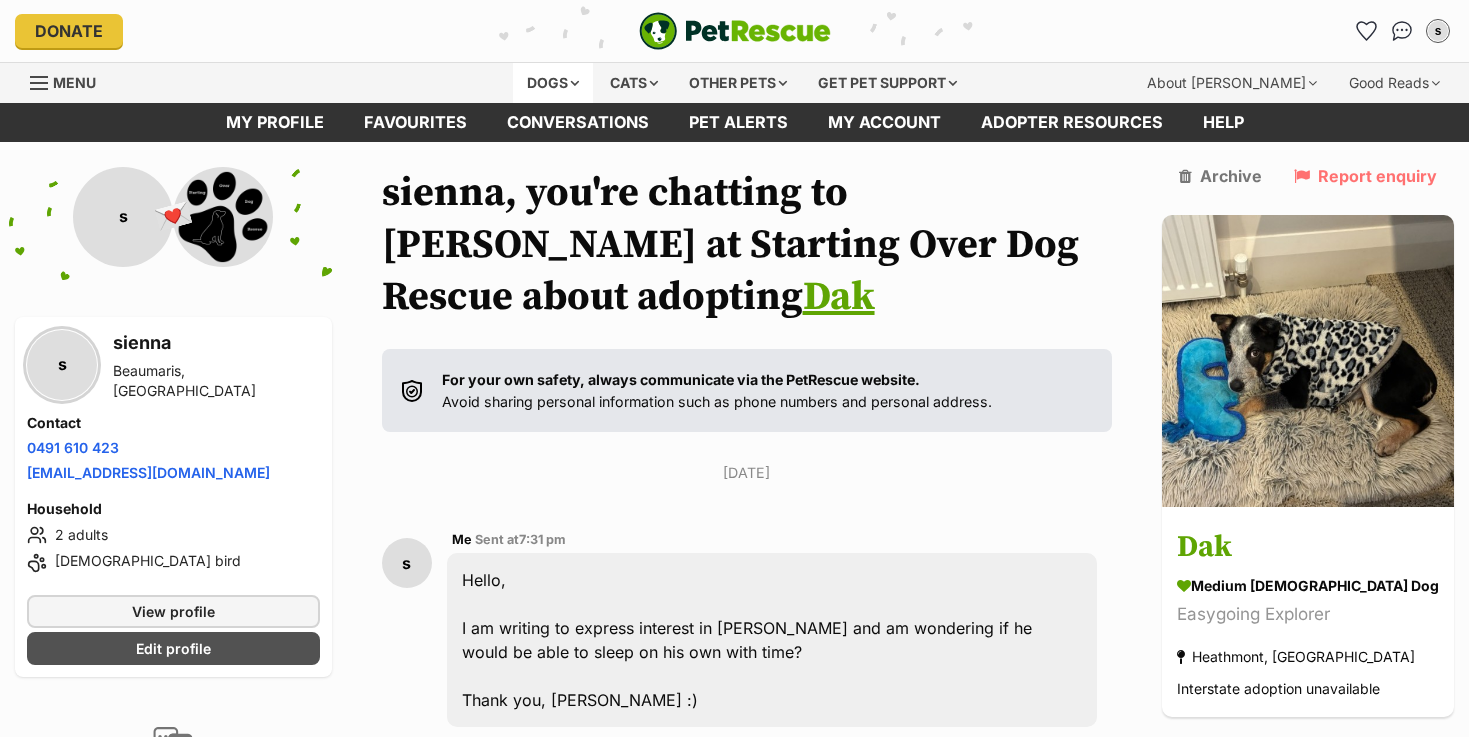click on "Dogs" at bounding box center (553, 83) 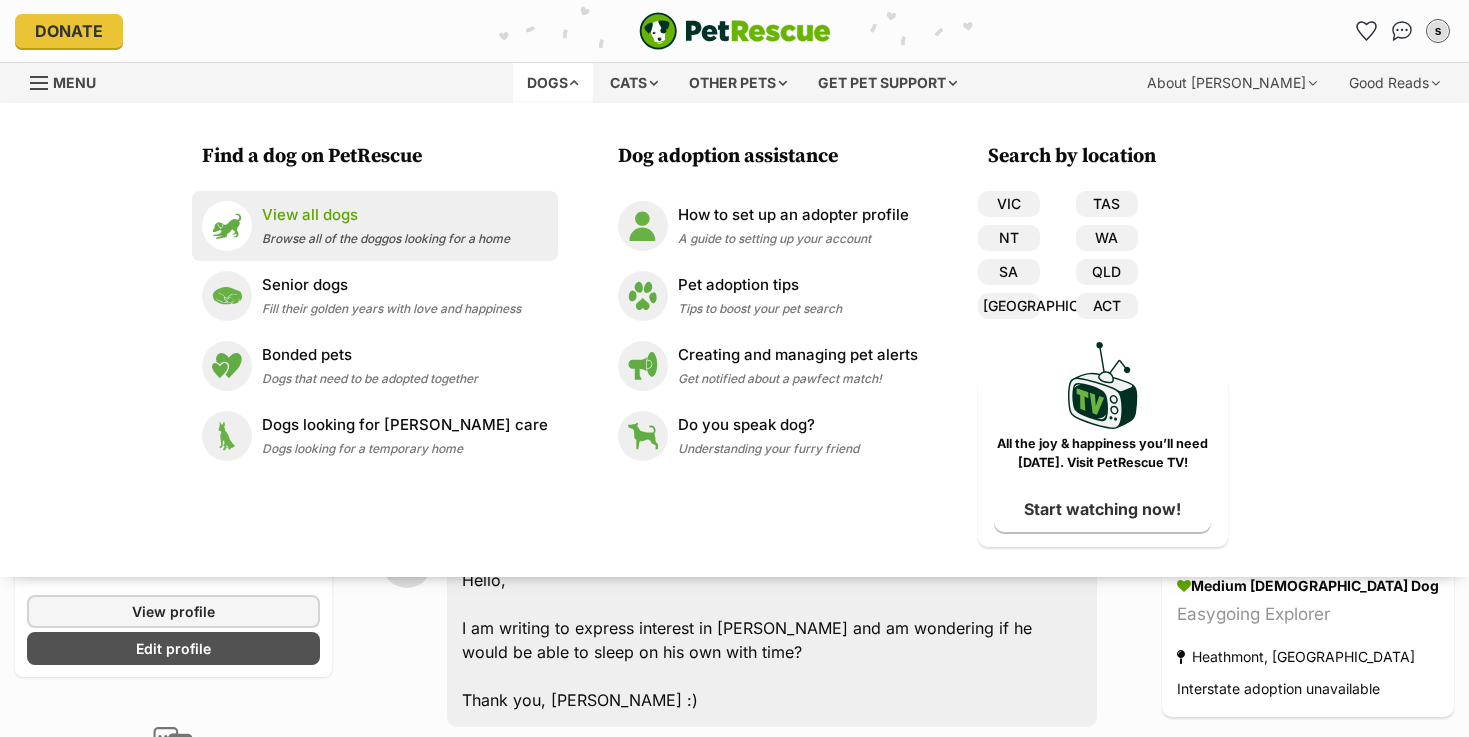 click on "View all dogs" at bounding box center [386, 215] 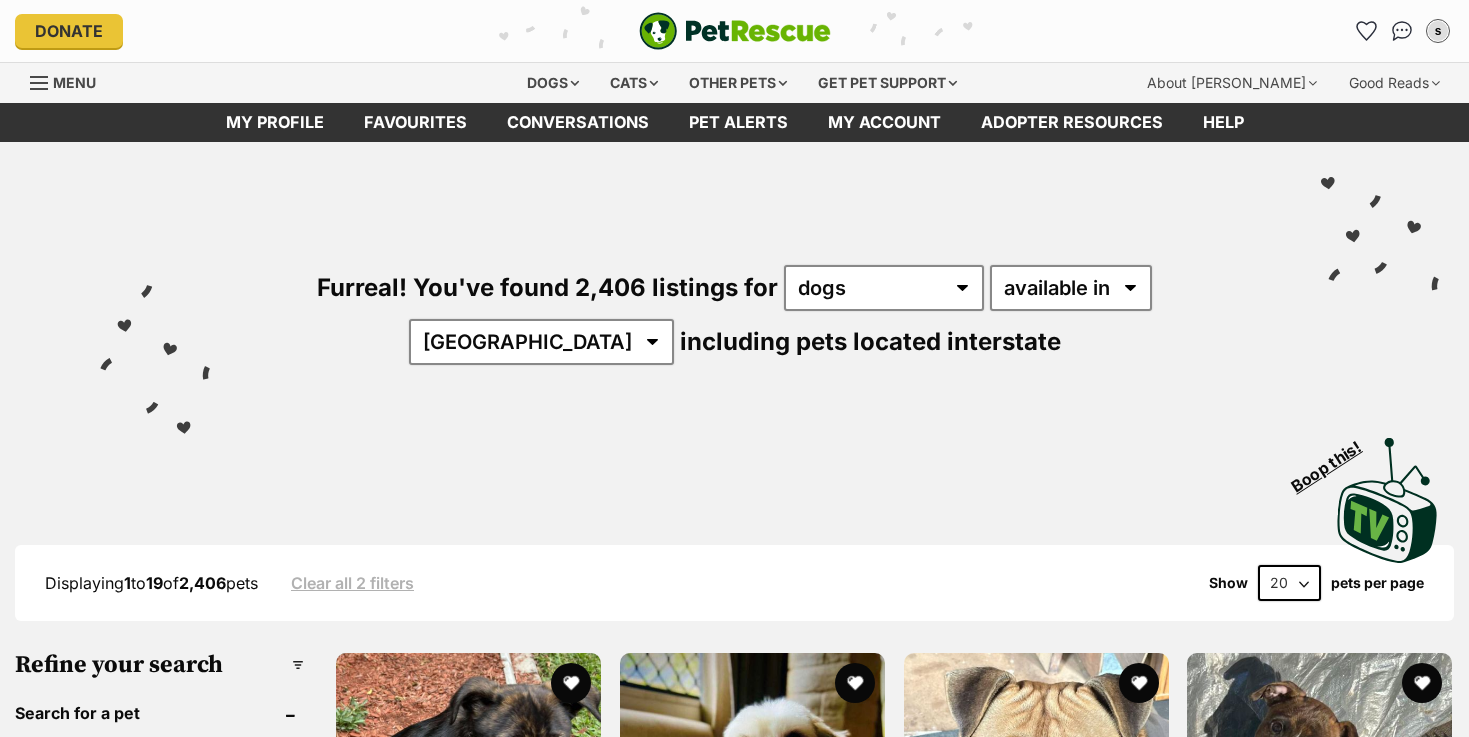 scroll, scrollTop: 447, scrollLeft: 0, axis: vertical 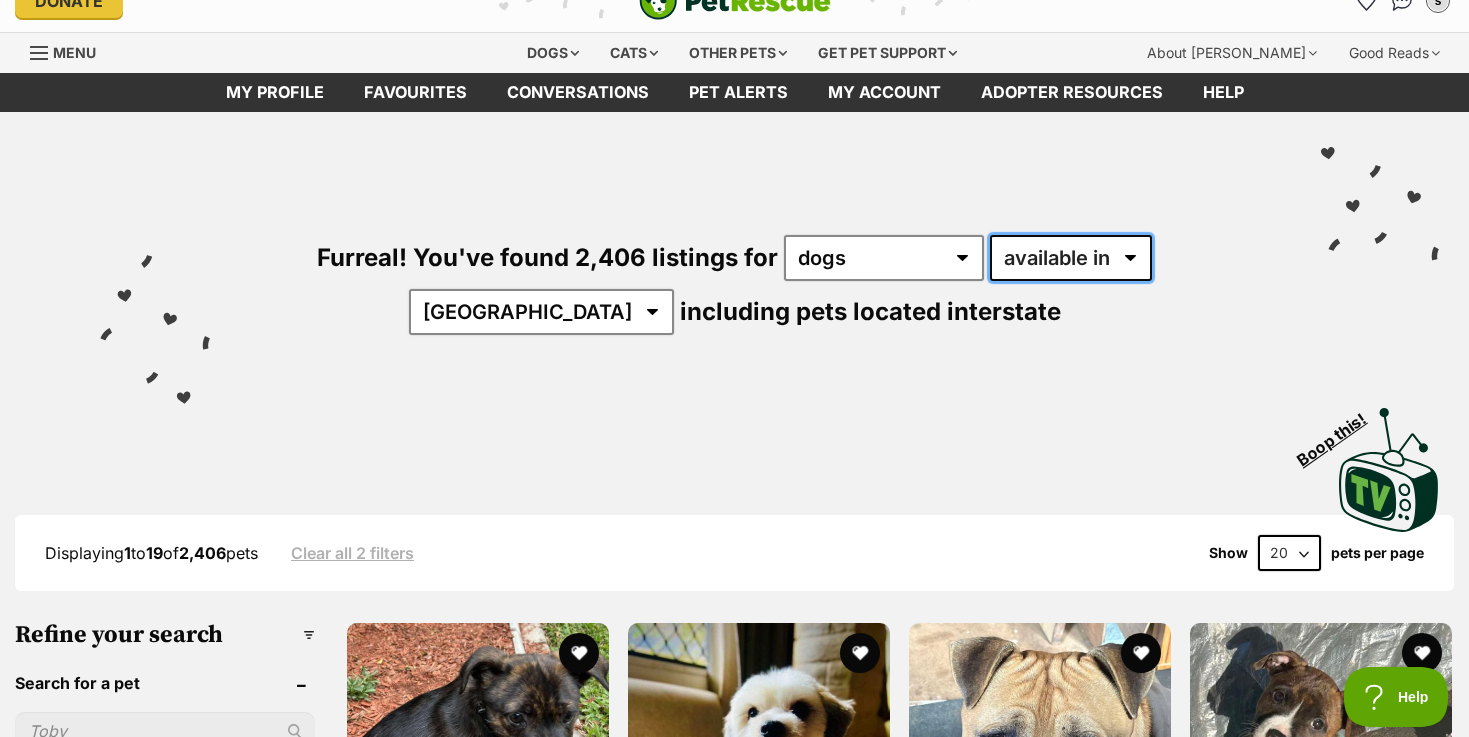 click on "available in
located in" at bounding box center (1071, 258) 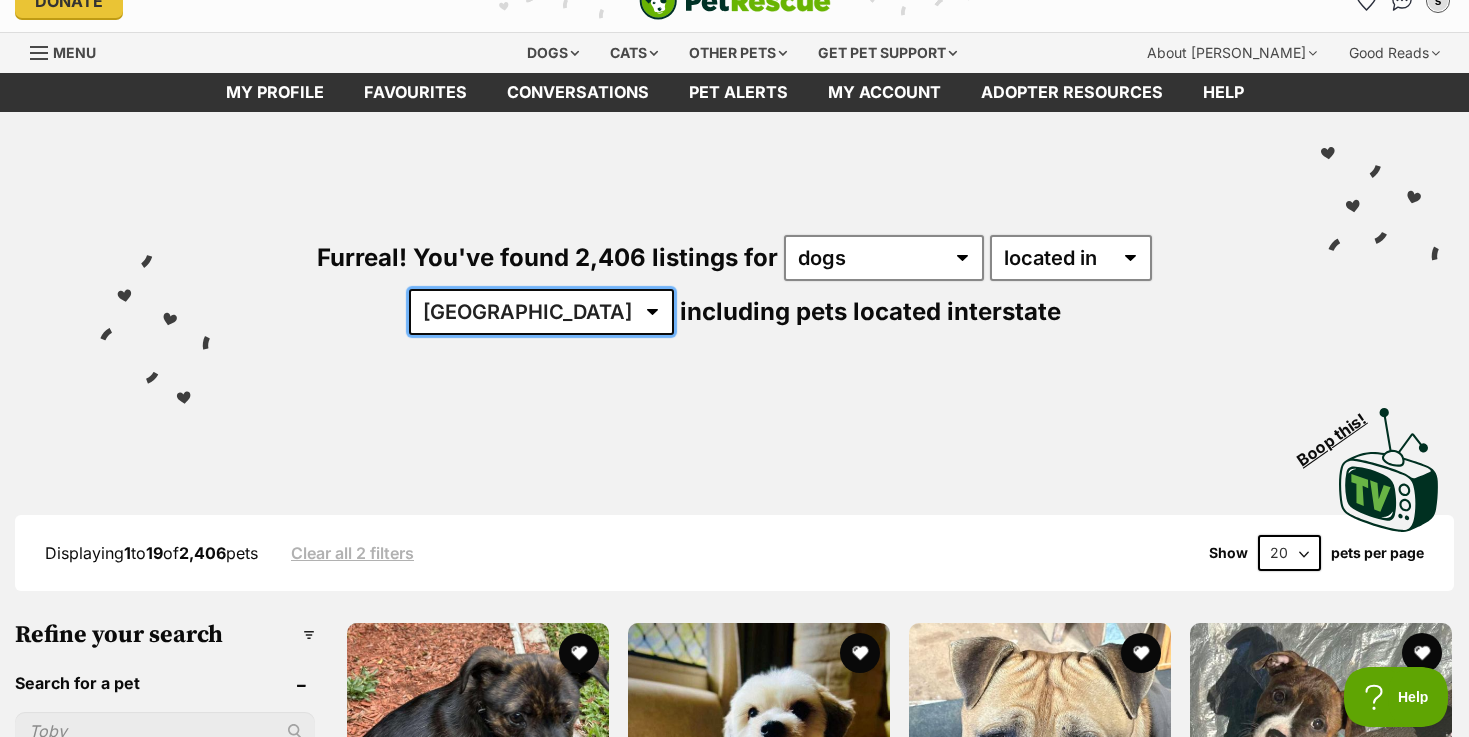 click on "[GEOGRAPHIC_DATA]
[GEOGRAPHIC_DATA]
[GEOGRAPHIC_DATA]
[GEOGRAPHIC_DATA]
[GEOGRAPHIC_DATA]
SA
[GEOGRAPHIC_DATA]
[GEOGRAPHIC_DATA]
[GEOGRAPHIC_DATA]" at bounding box center (541, 312) 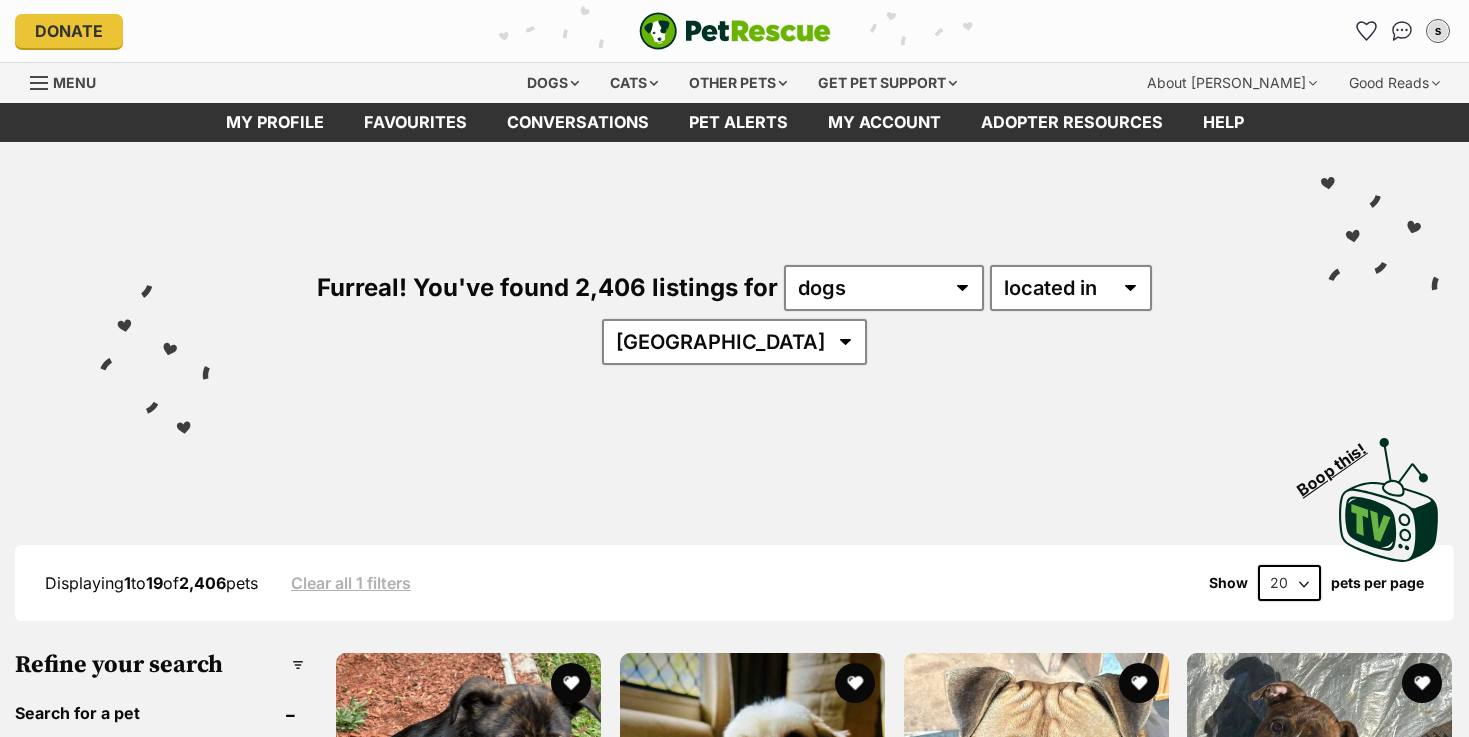 scroll, scrollTop: 0, scrollLeft: 0, axis: both 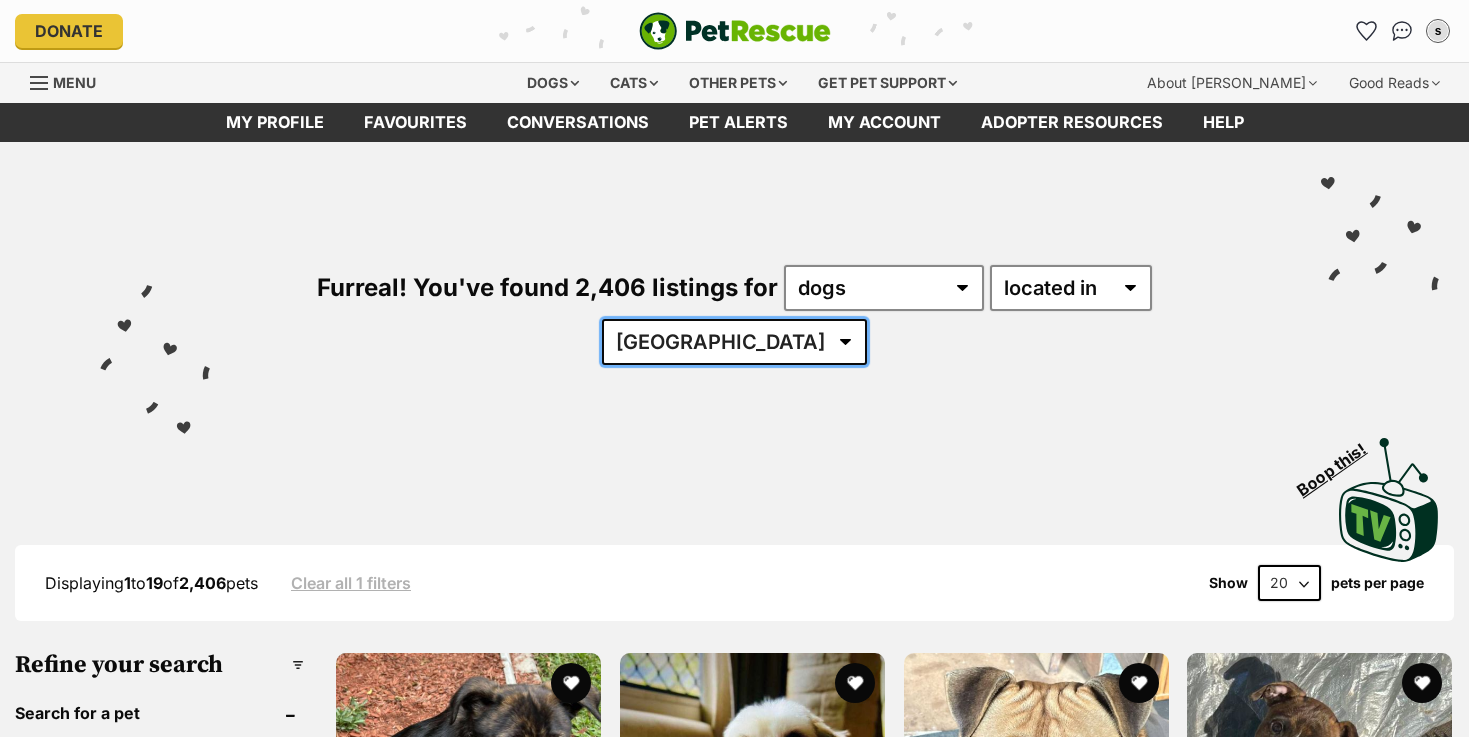 click on "Australia
ACT
NSW
NT
QLD
SA
TAS
VIC
WA" at bounding box center (734, 342) 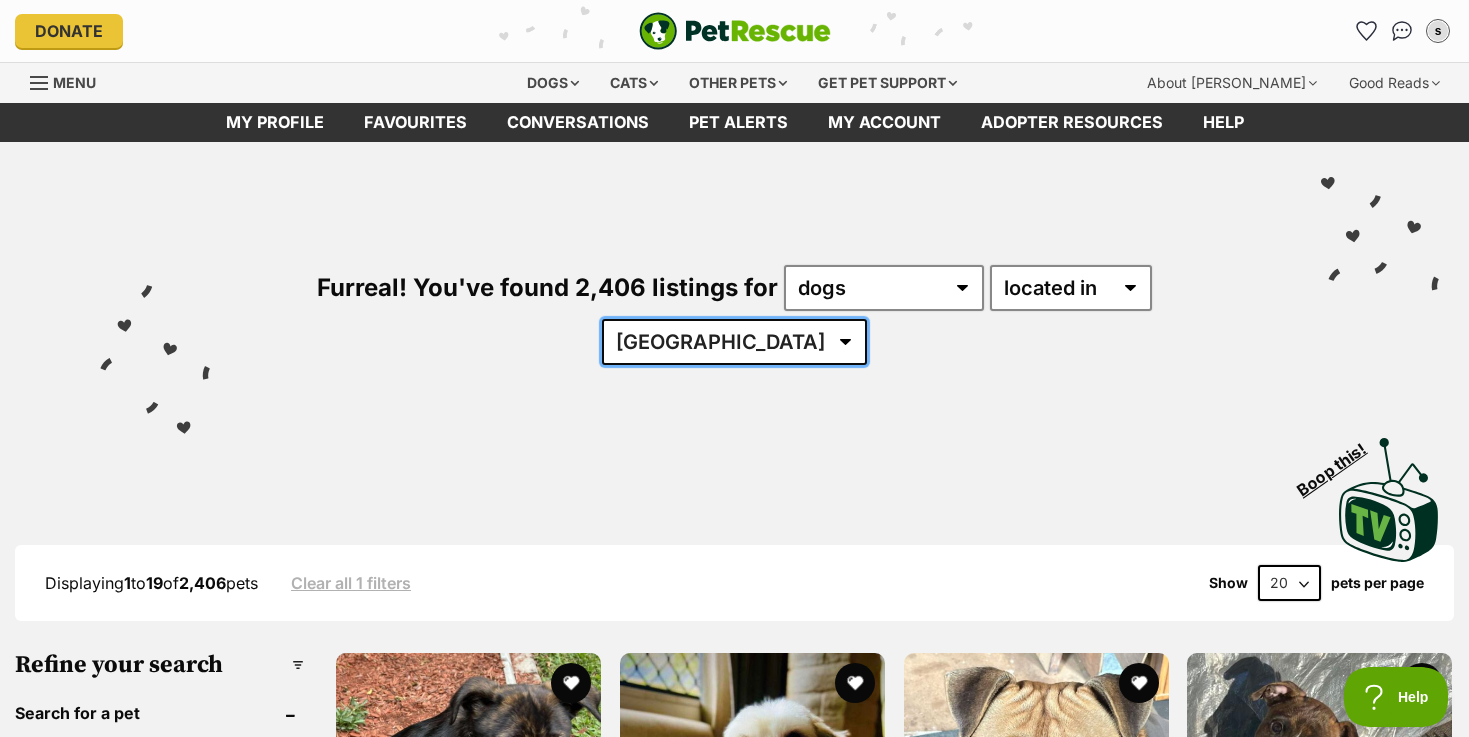 scroll, scrollTop: 0, scrollLeft: 0, axis: both 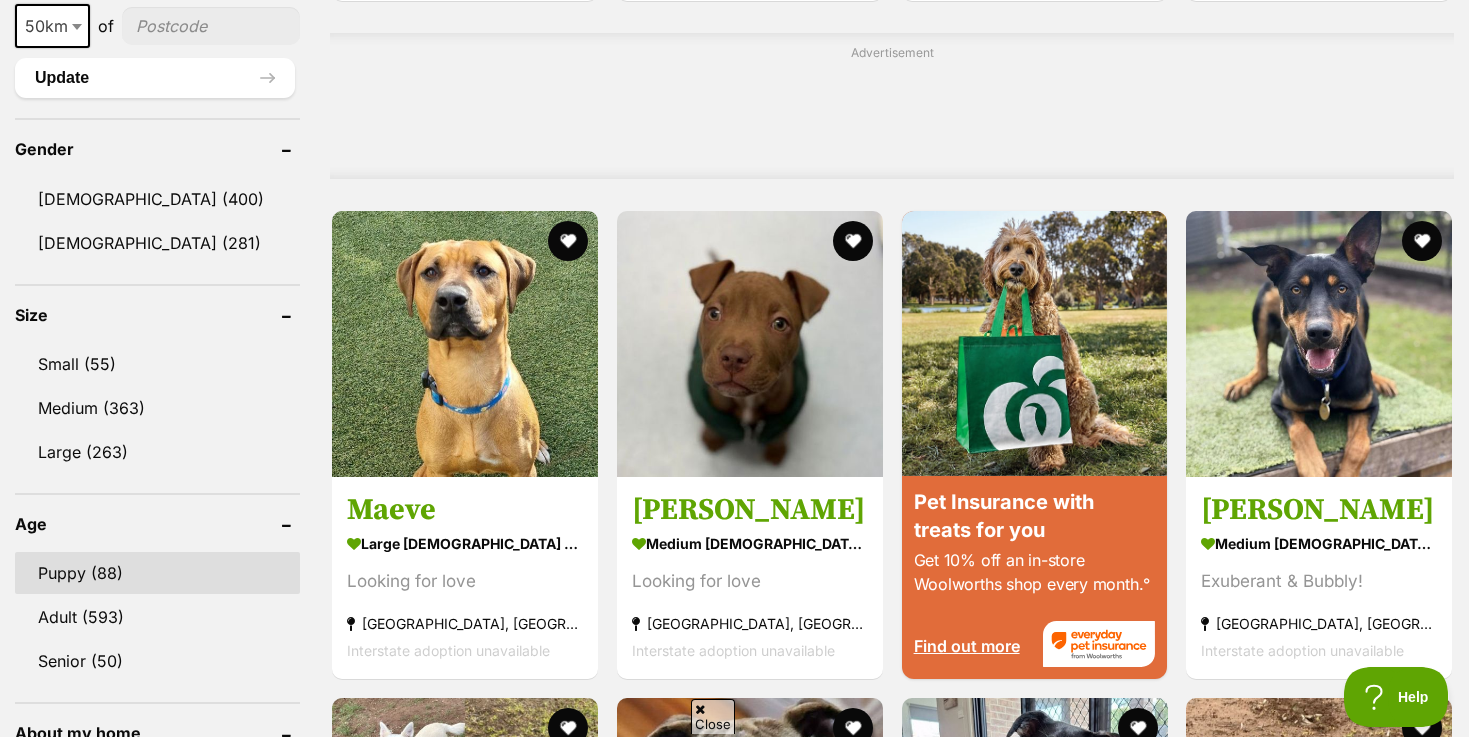 click on "Puppy (88)" at bounding box center (157, 573) 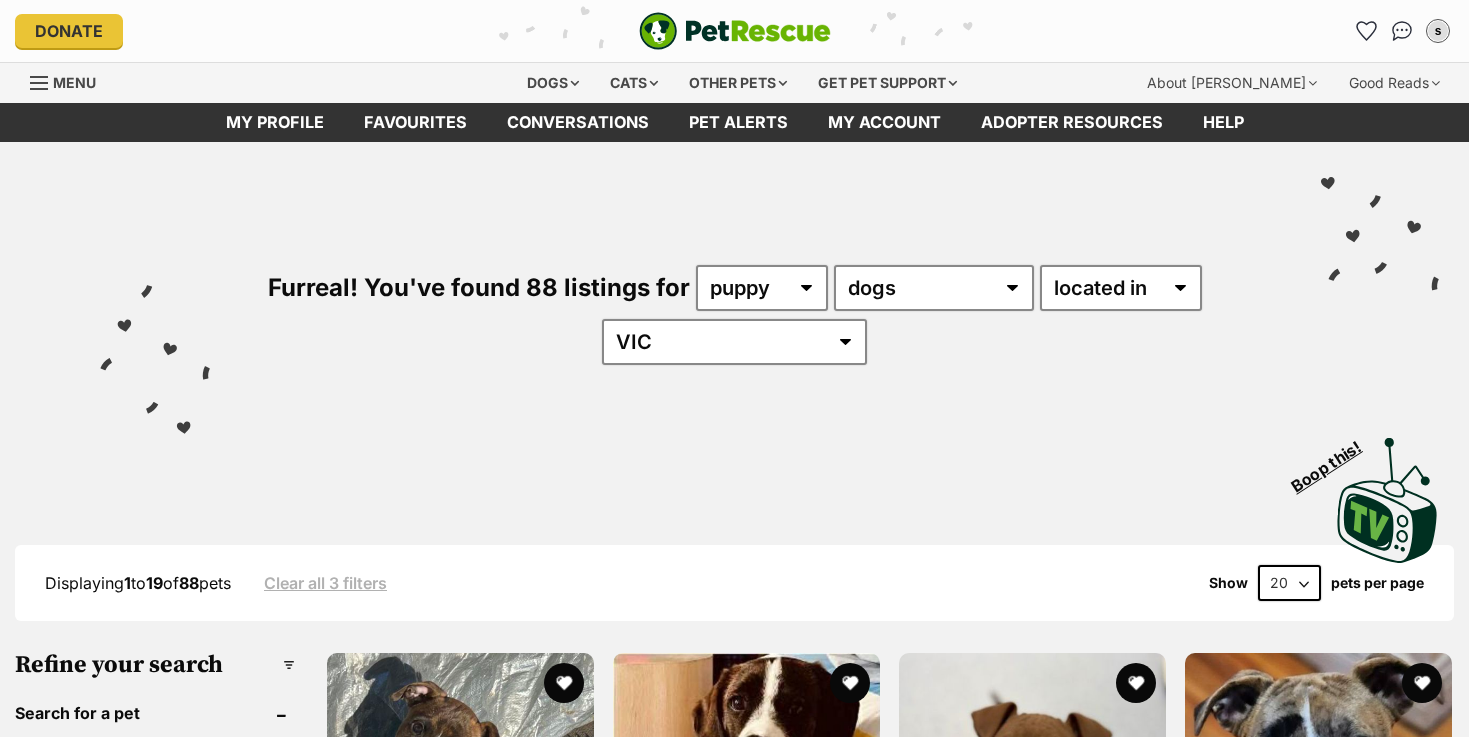scroll, scrollTop: 0, scrollLeft: 0, axis: both 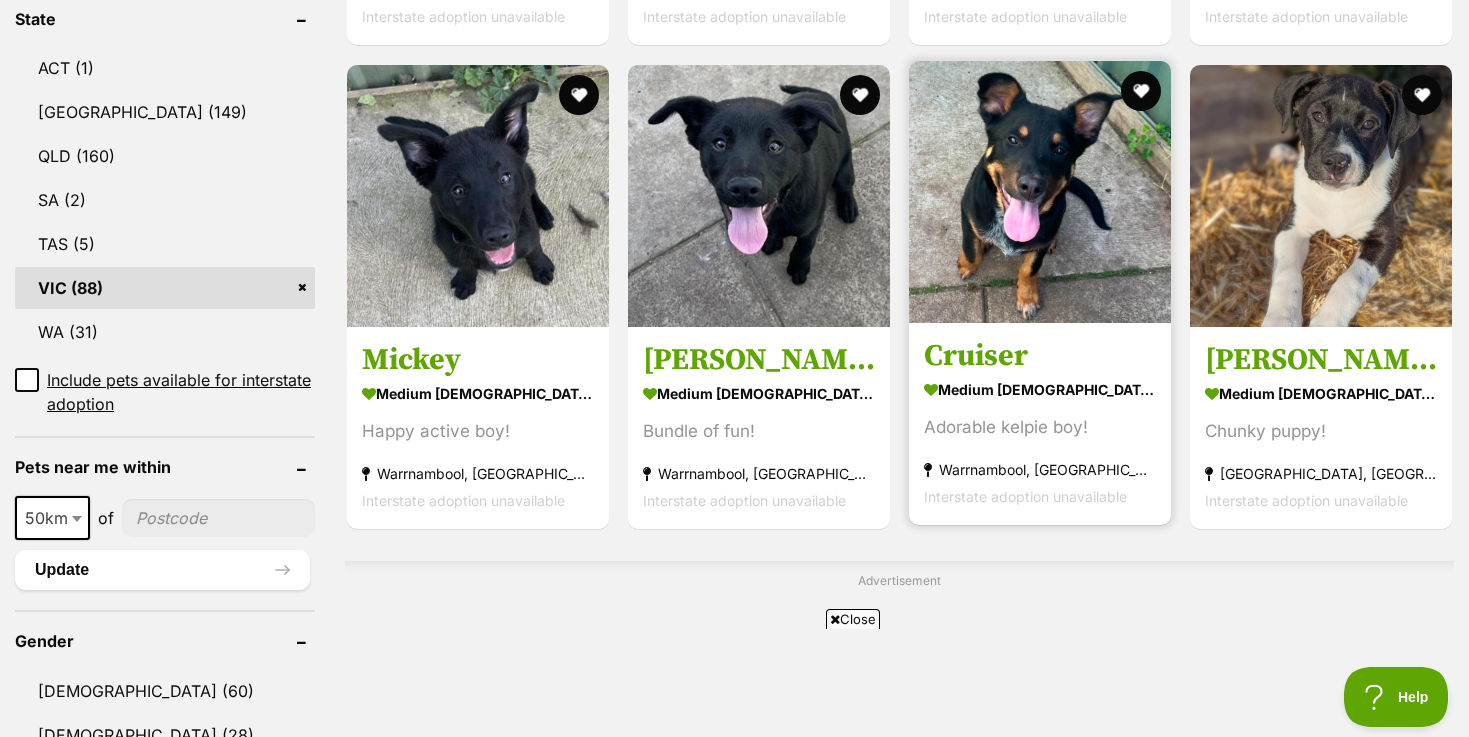 click on "Cruiser" at bounding box center [1040, 356] 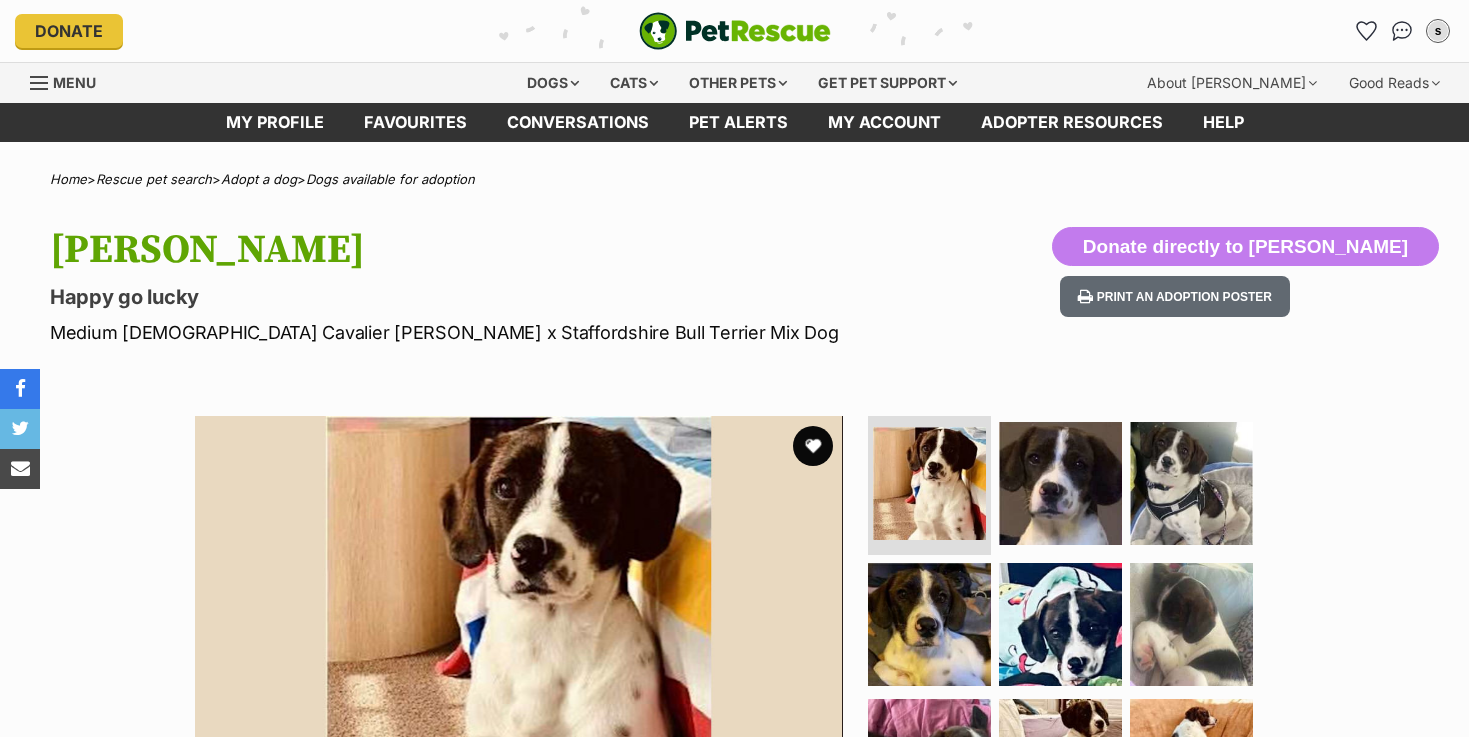 scroll, scrollTop: 0, scrollLeft: 0, axis: both 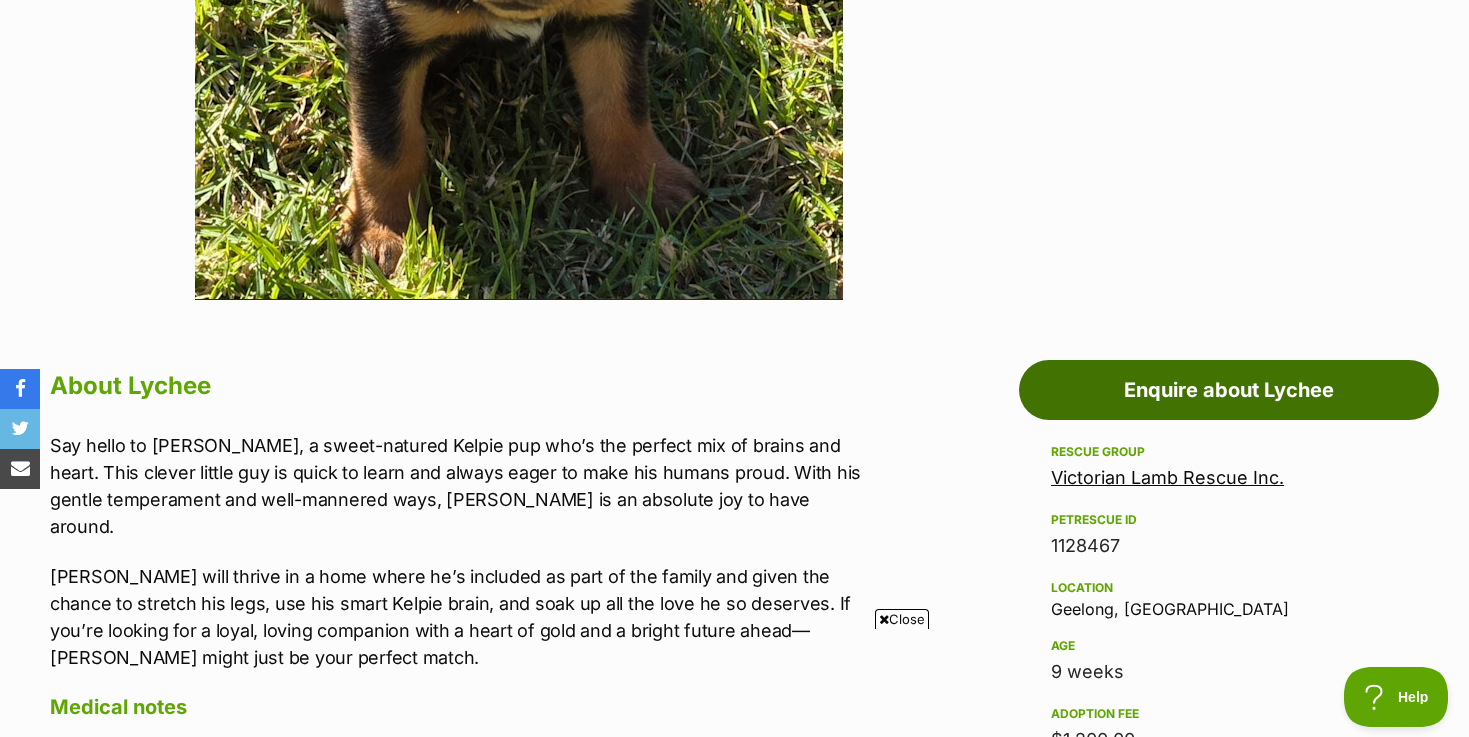 click on "Enquire about Lychee" at bounding box center [1229, 390] 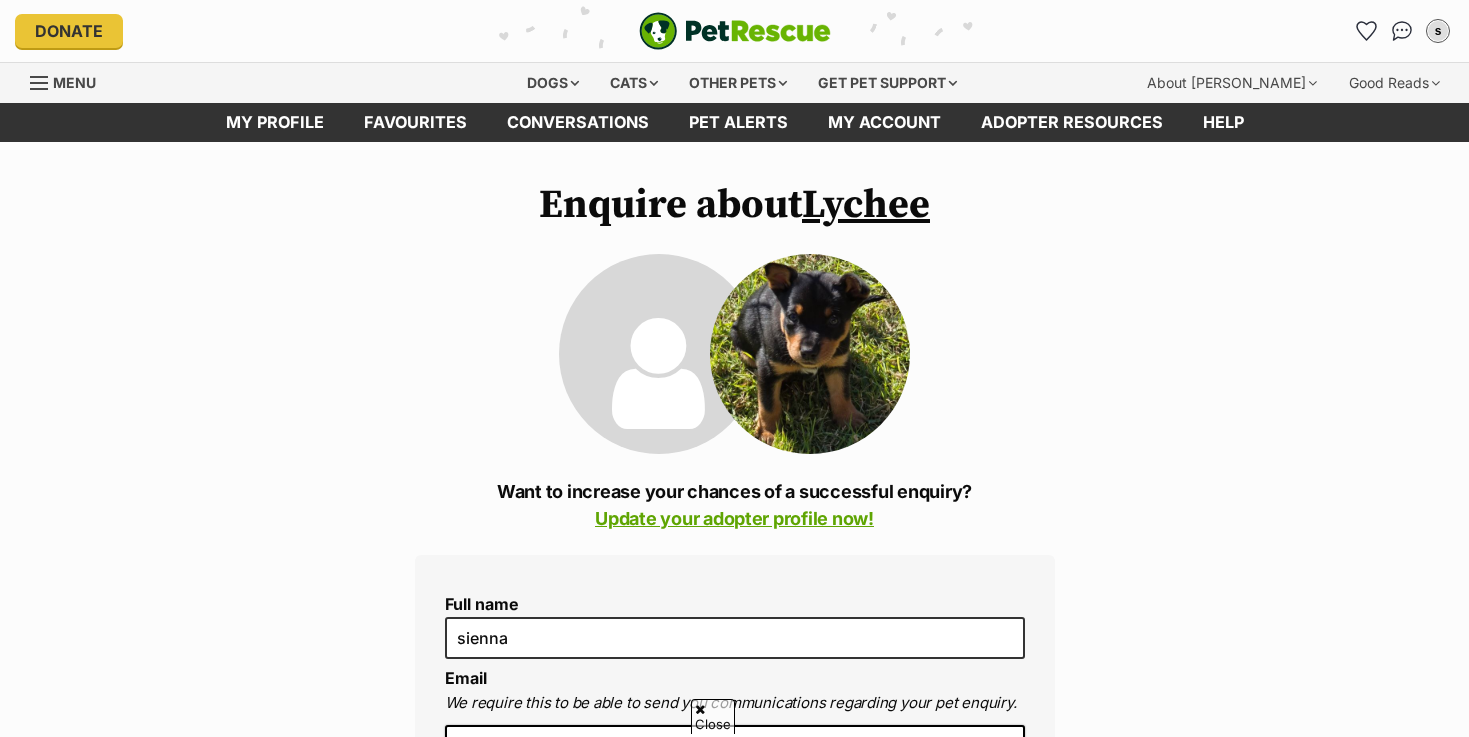 scroll, scrollTop: 347, scrollLeft: 0, axis: vertical 